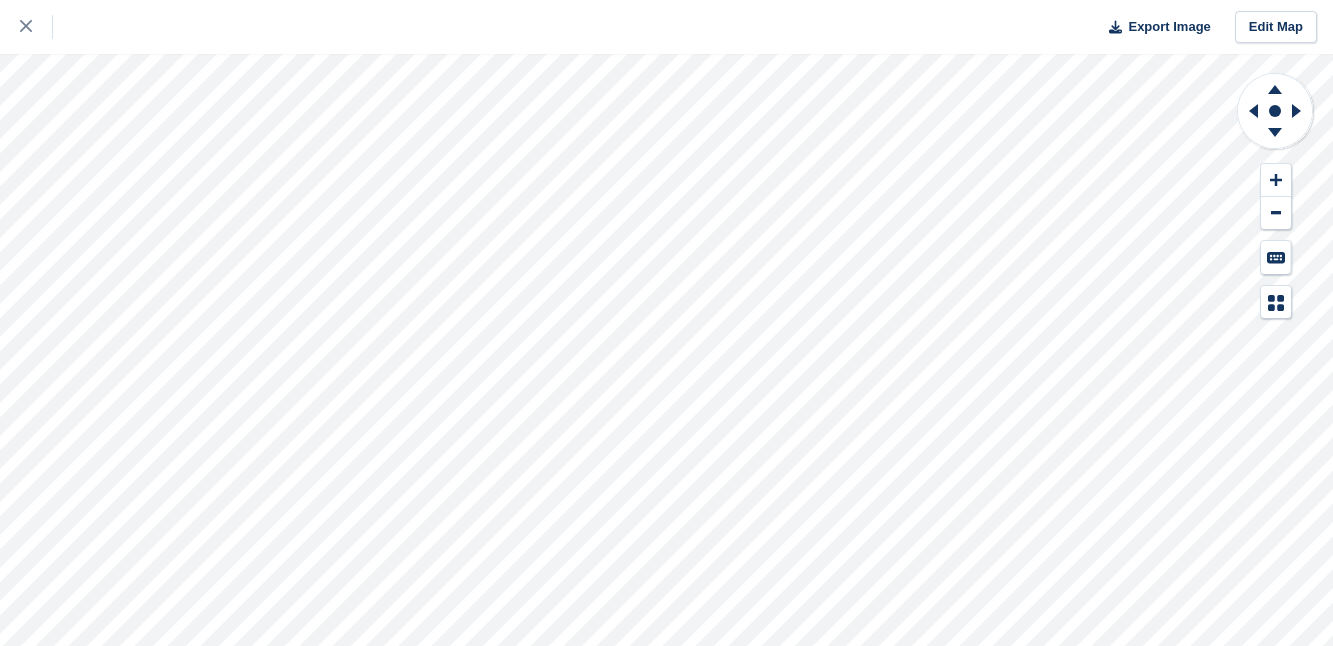 scroll, scrollTop: 0, scrollLeft: 0, axis: both 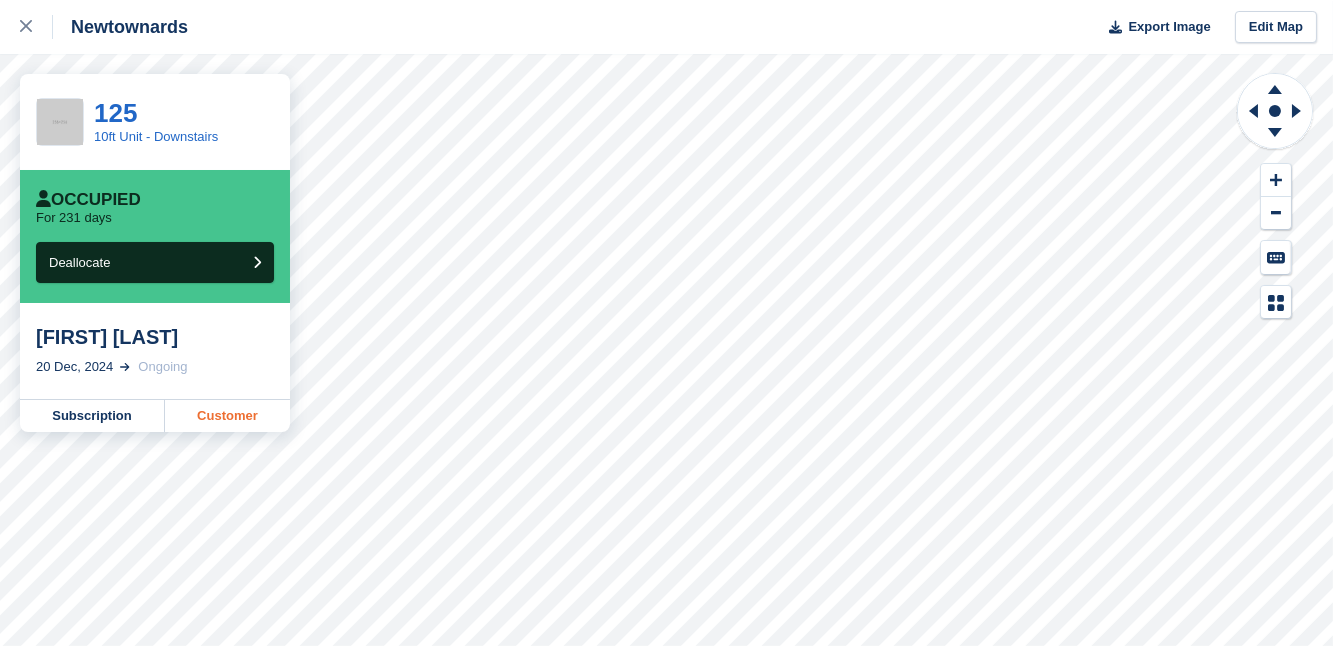 click on "Customer" at bounding box center (227, 416) 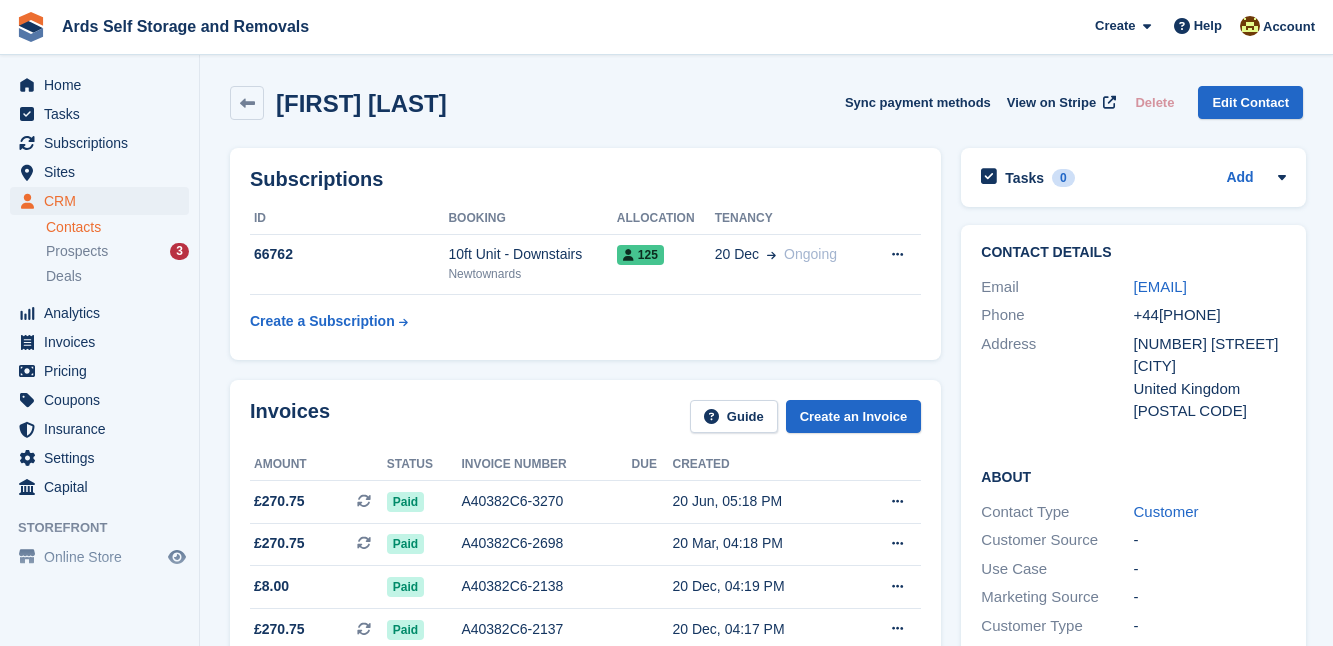 scroll, scrollTop: 0, scrollLeft: 0, axis: both 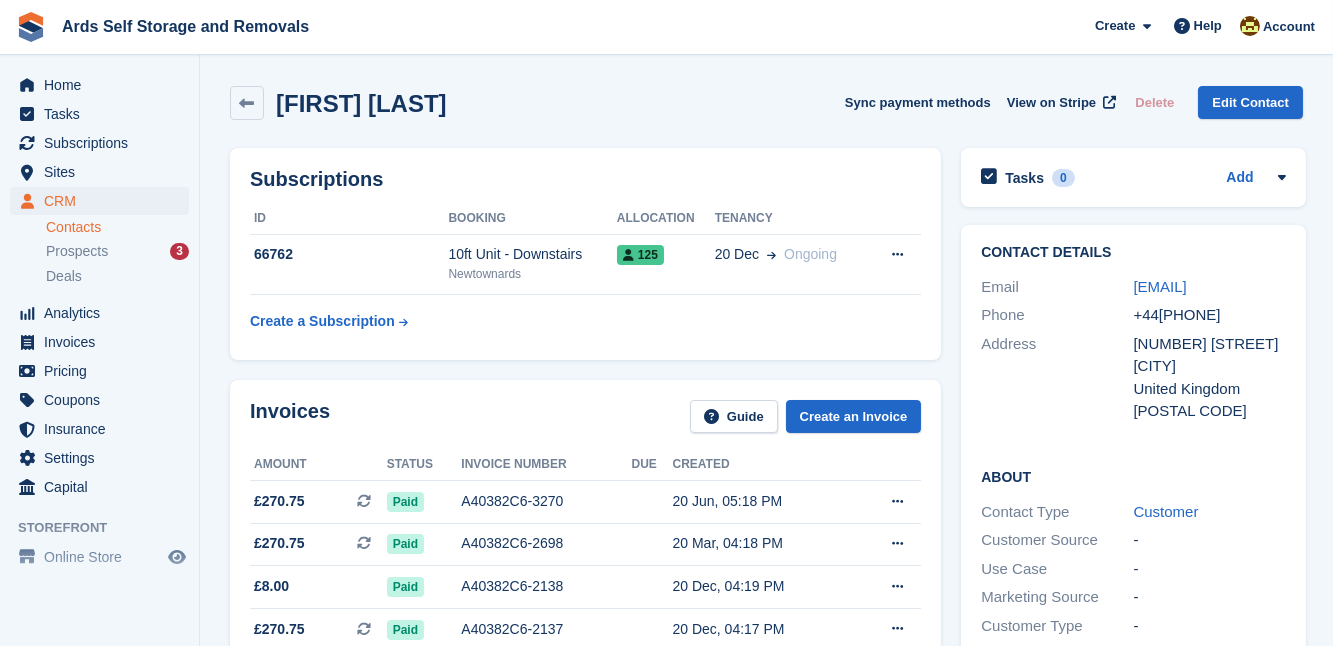 click on "Contact Details
Email
[EMAIL]
Phone
+44[PHONE]
Address
[NUMBER] [STREET]
[CITY]
United Kingdom
[POSTAL CODE]
About
Contact Type
Customer
Customer Source
-
Use Case
-
Marketing Source
-
Customer Type
-
Accounting Nominal Code
-
Storefront Account
Account Created Logins 1" at bounding box center [1133, 572] 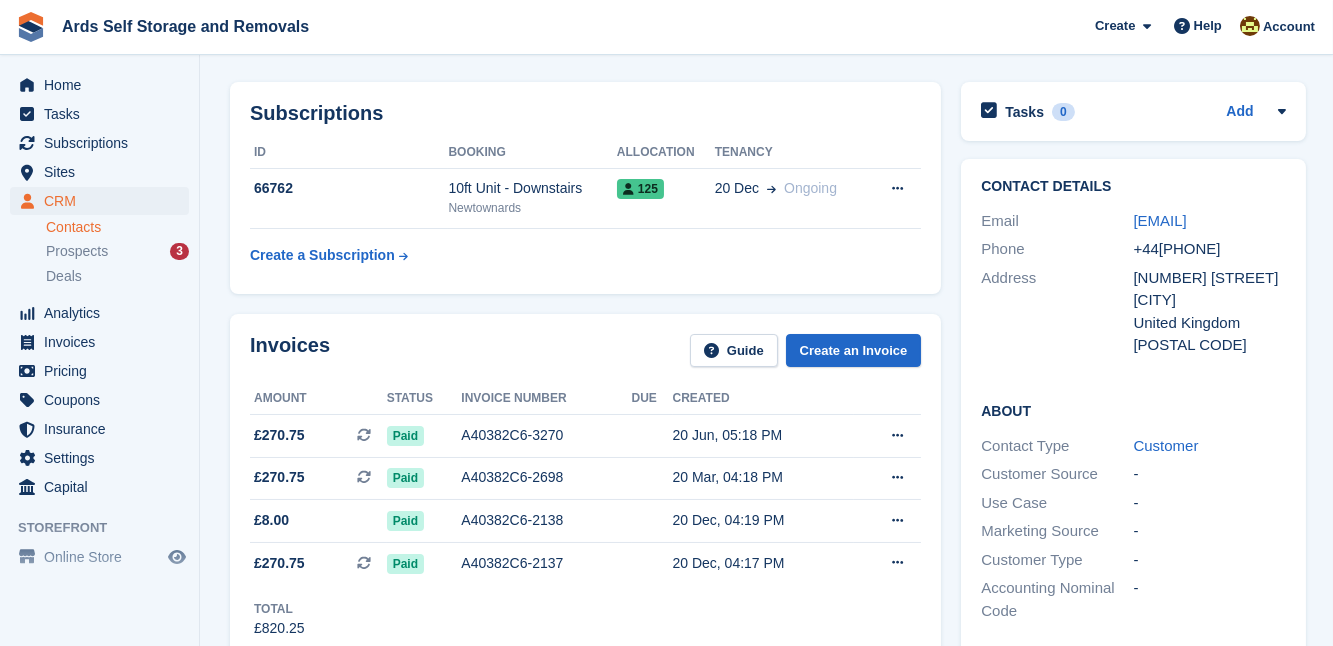 scroll, scrollTop: 0, scrollLeft: 0, axis: both 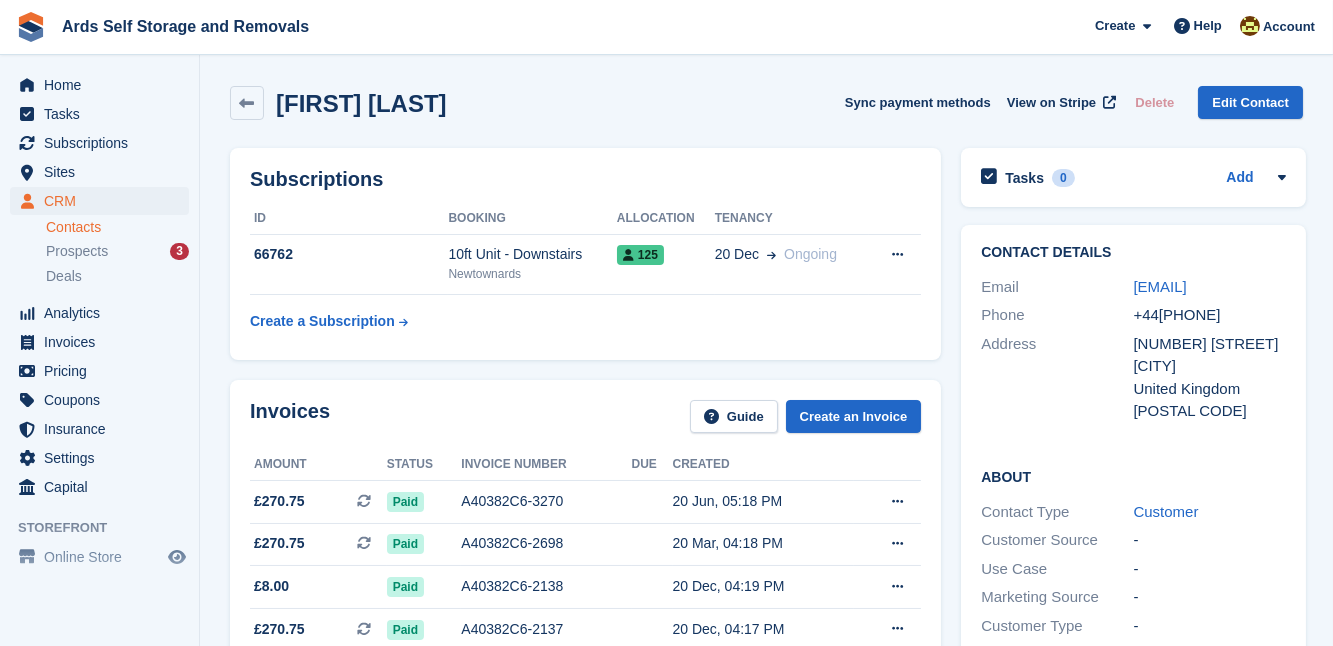 click on "Invoices
Guide
Create an Invoice
Amount
Status
Invoice number
Due
Created
£270.75
This is a recurring subscription invoice.
Paid
A40382C6-3270
20 Jun, 05:18 PM" at bounding box center [585, 552] 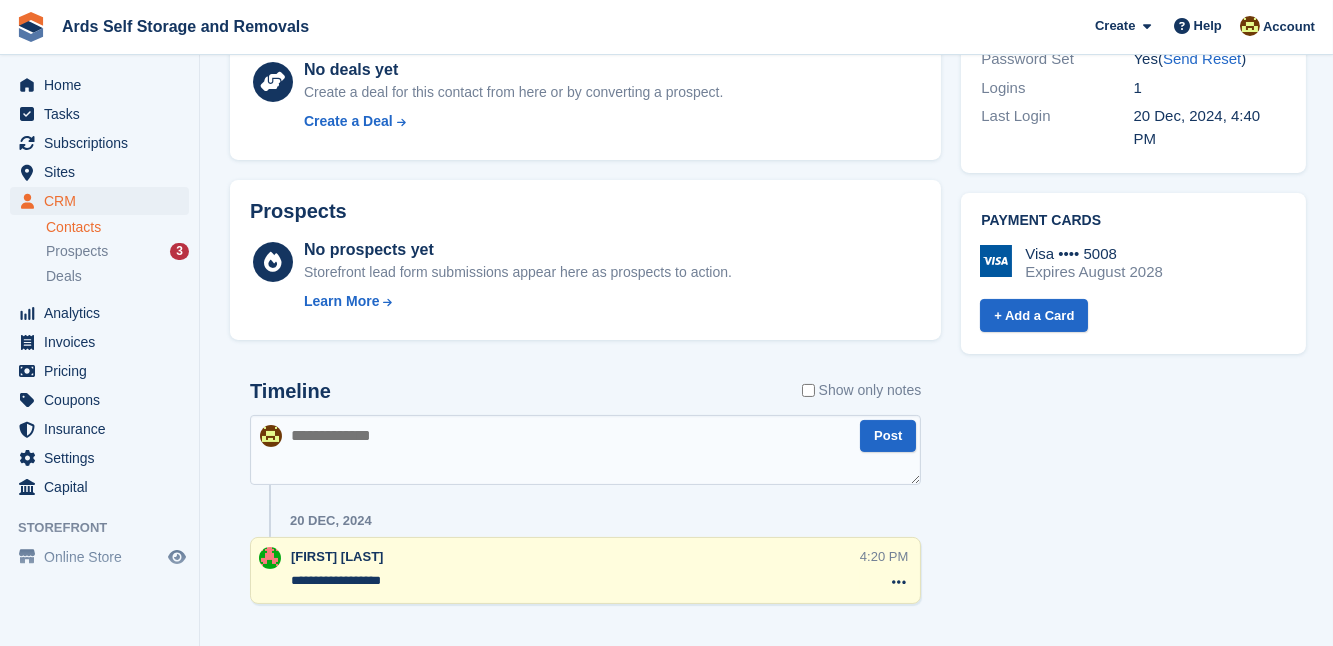 scroll, scrollTop: 773, scrollLeft: 0, axis: vertical 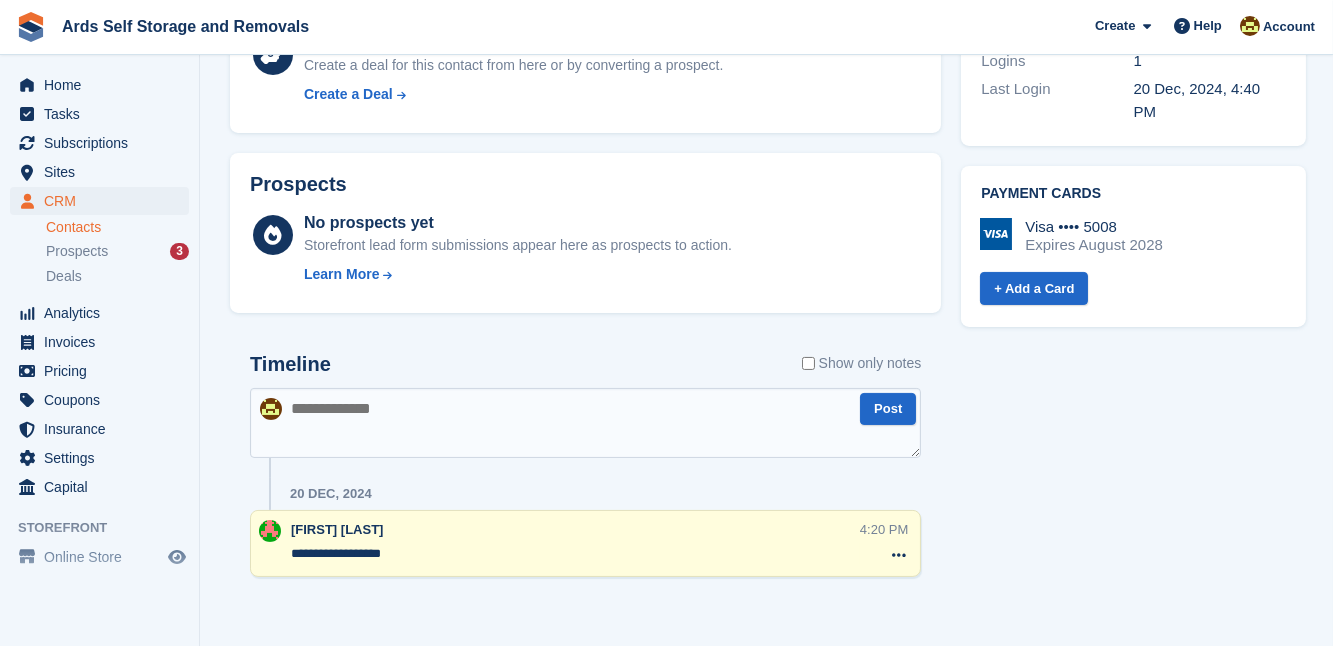 click at bounding box center (585, 423) 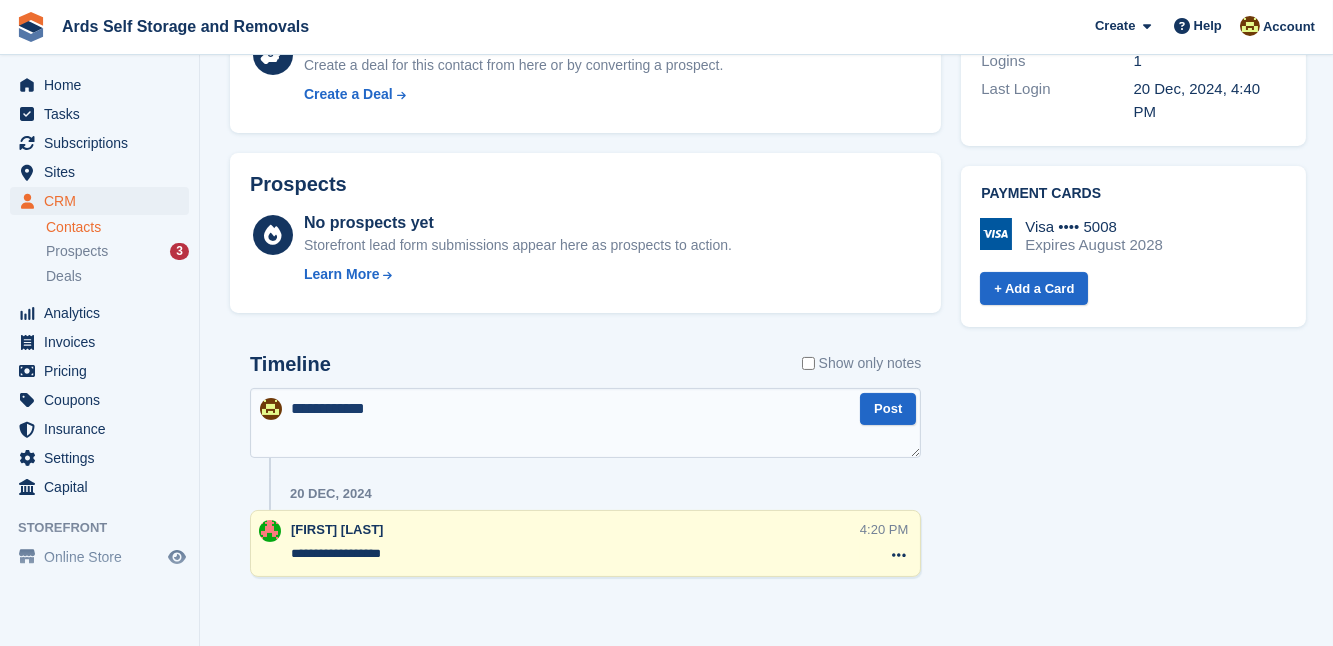 click on "Elaine Mcwhinney
Sync payment methods
View on Stripe
Delete
Edit Contact
Subscriptions
ID
Booking
Allocation
Tenancy
66762
10ft Unit - Downstairs
Newtownards
125" at bounding box center (766, -62) 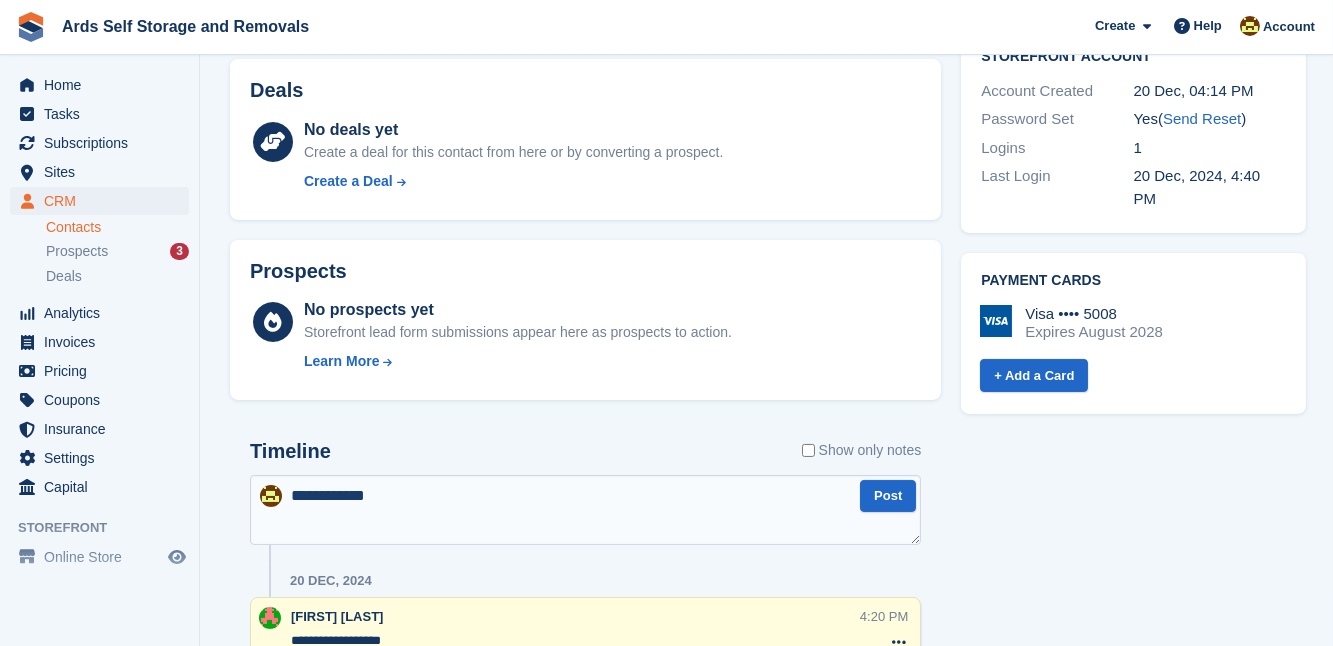 scroll, scrollTop: 701, scrollLeft: 0, axis: vertical 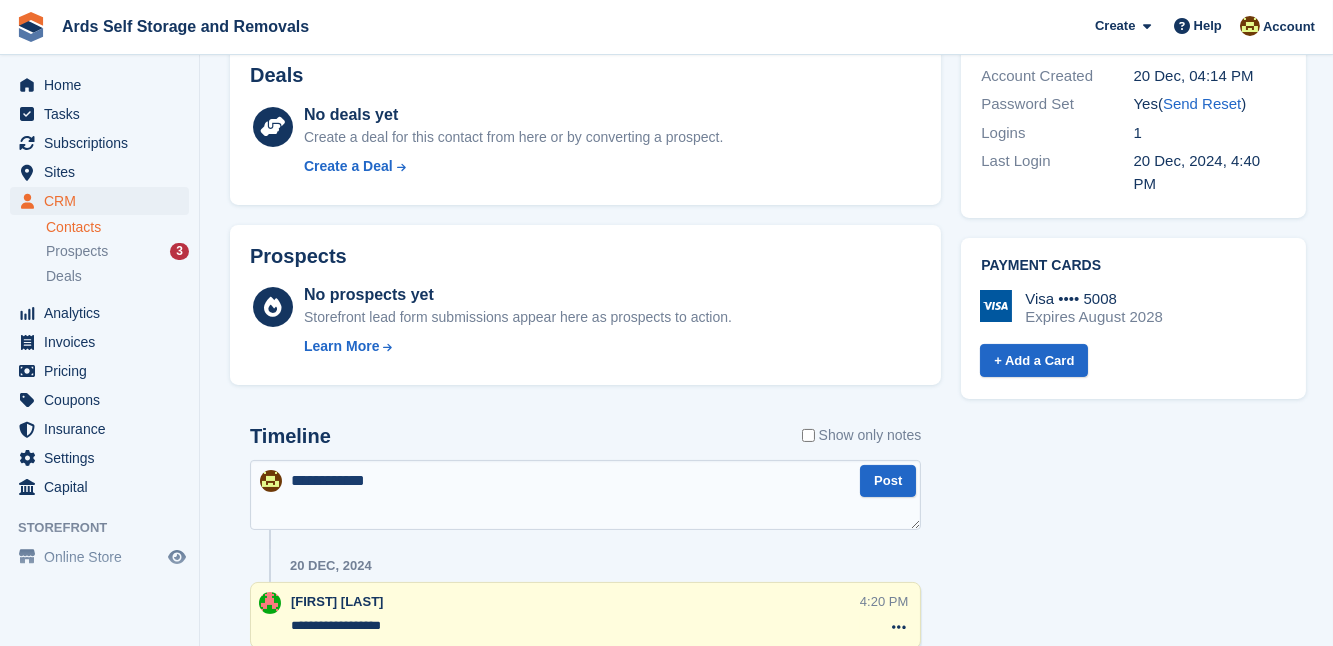 click on "**********" at bounding box center [585, 495] 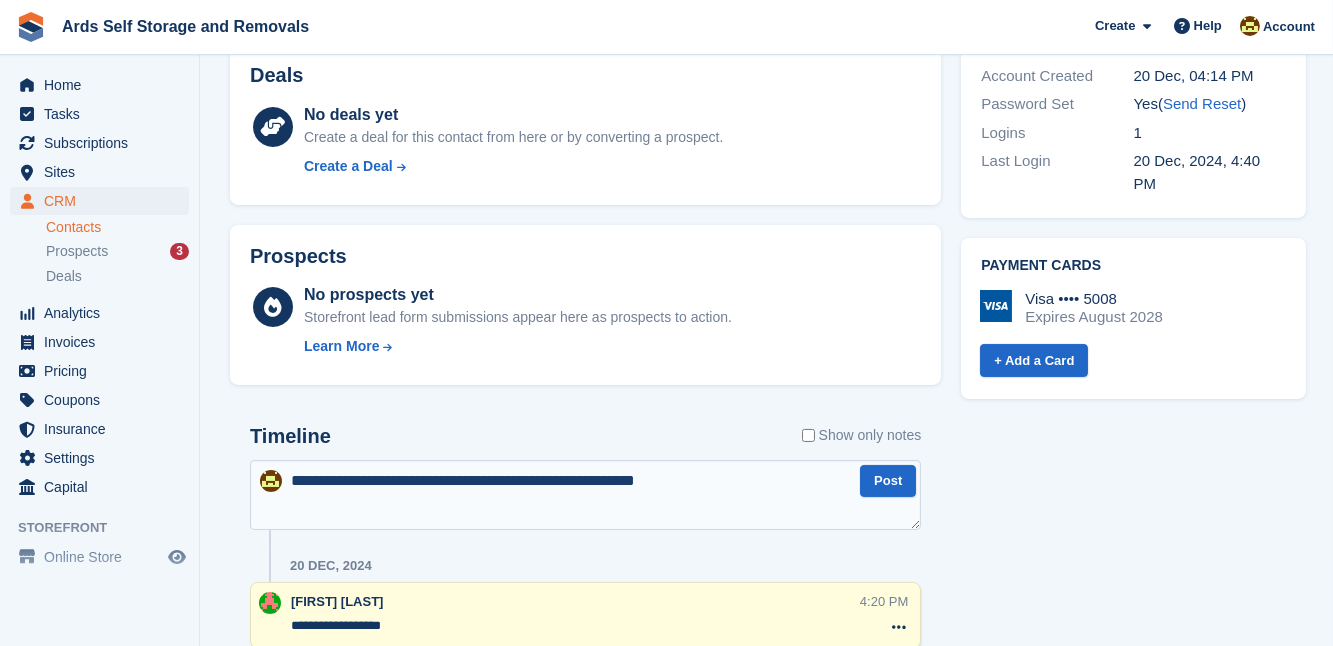 type on "**********" 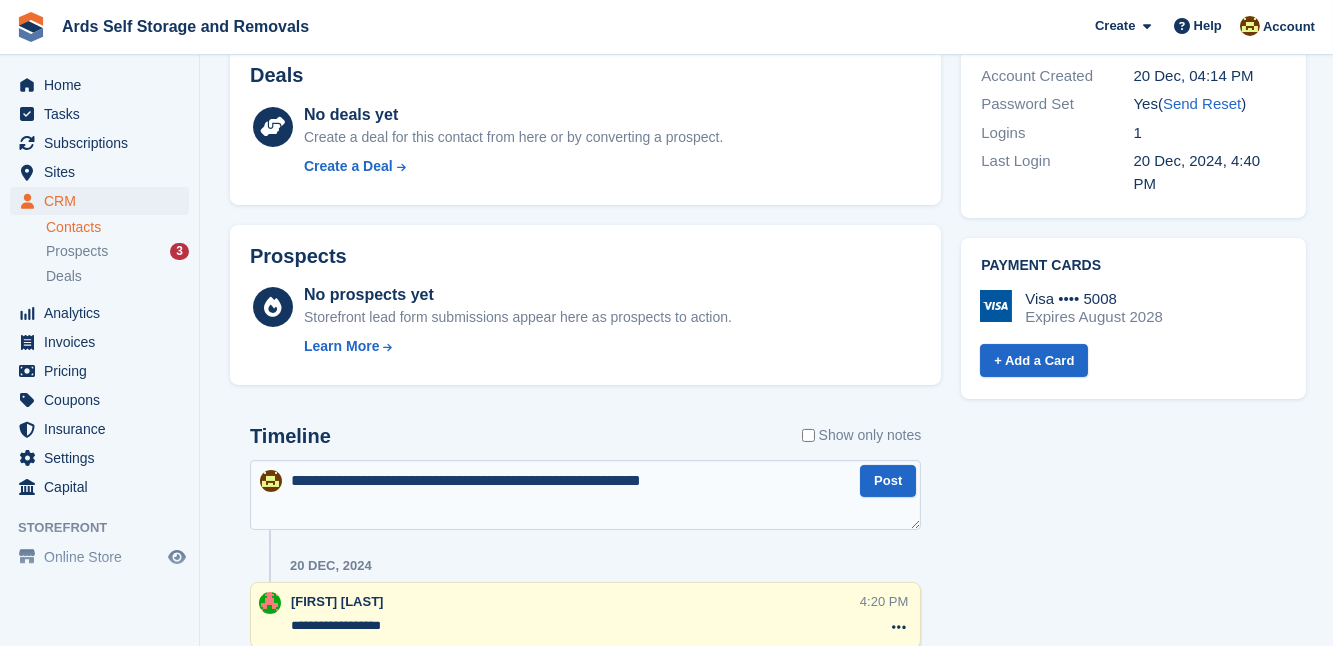 type 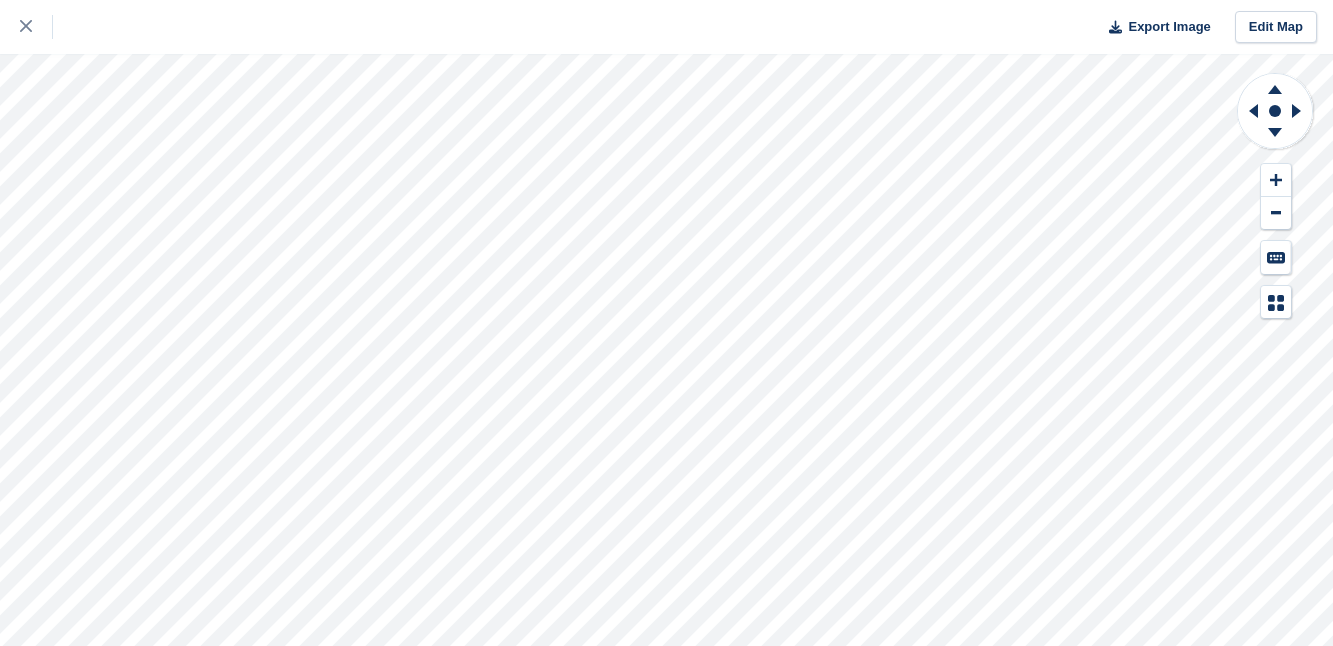 scroll, scrollTop: 0, scrollLeft: 0, axis: both 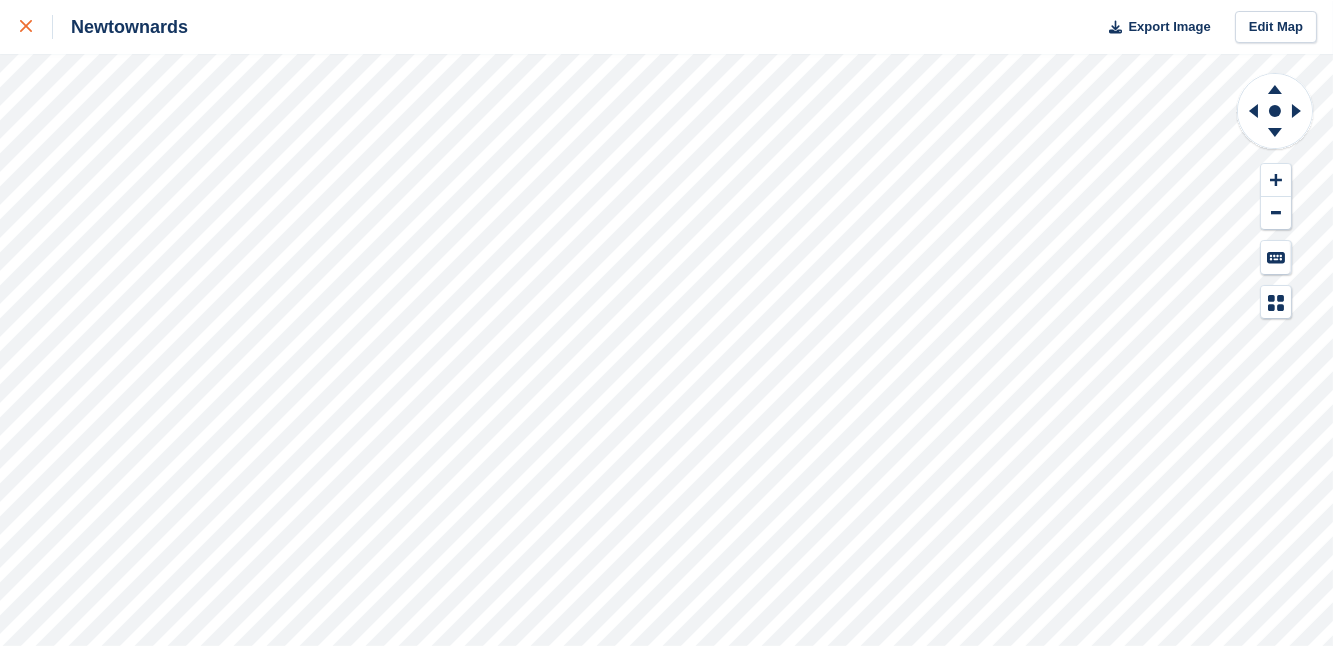 click 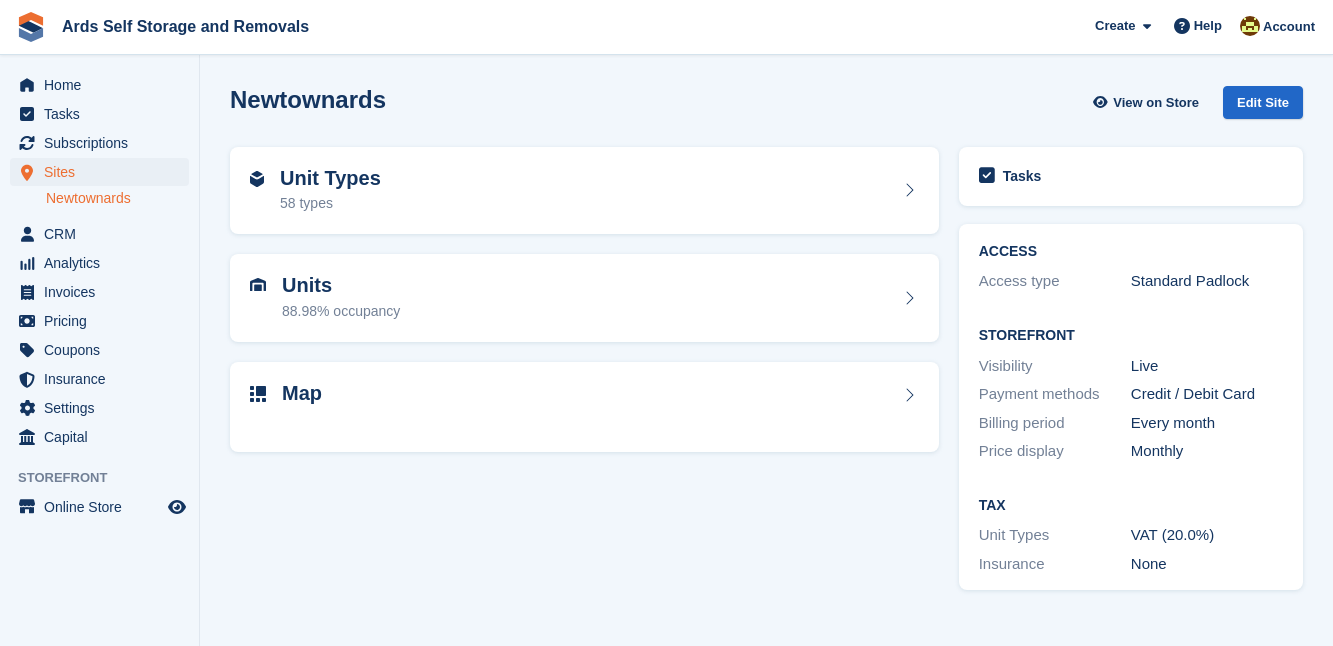 scroll, scrollTop: 0, scrollLeft: 0, axis: both 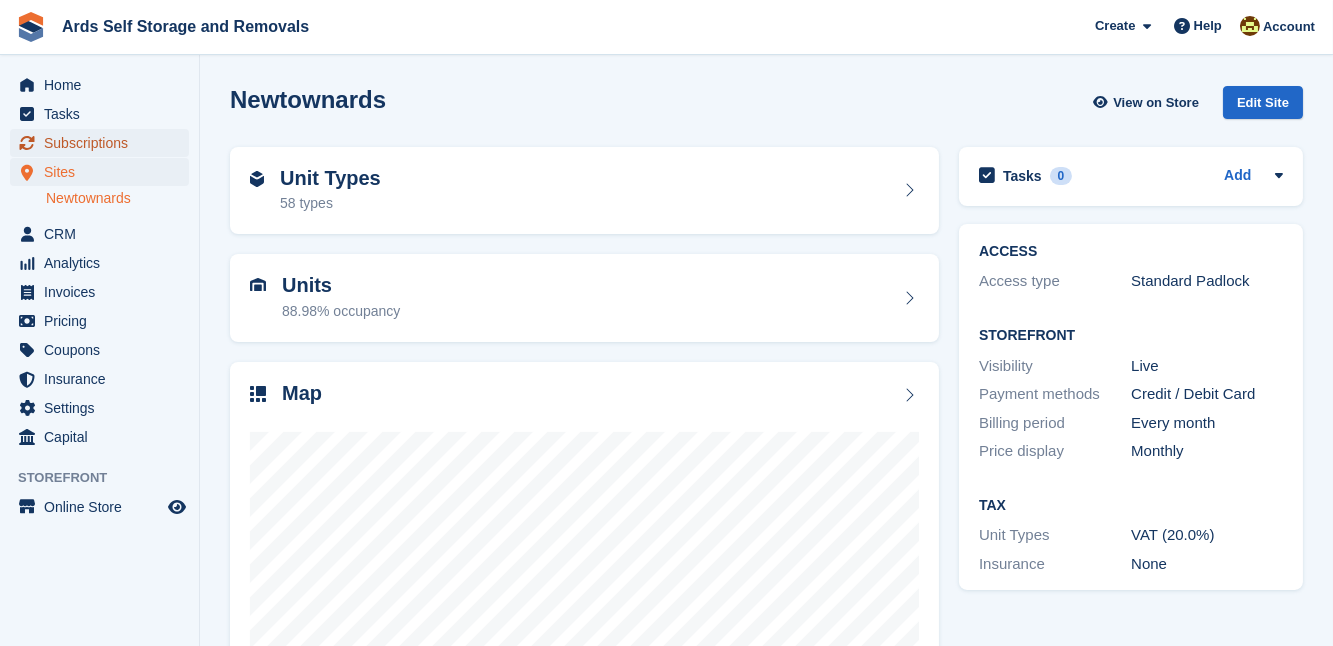 click on "Subscriptions" at bounding box center [104, 143] 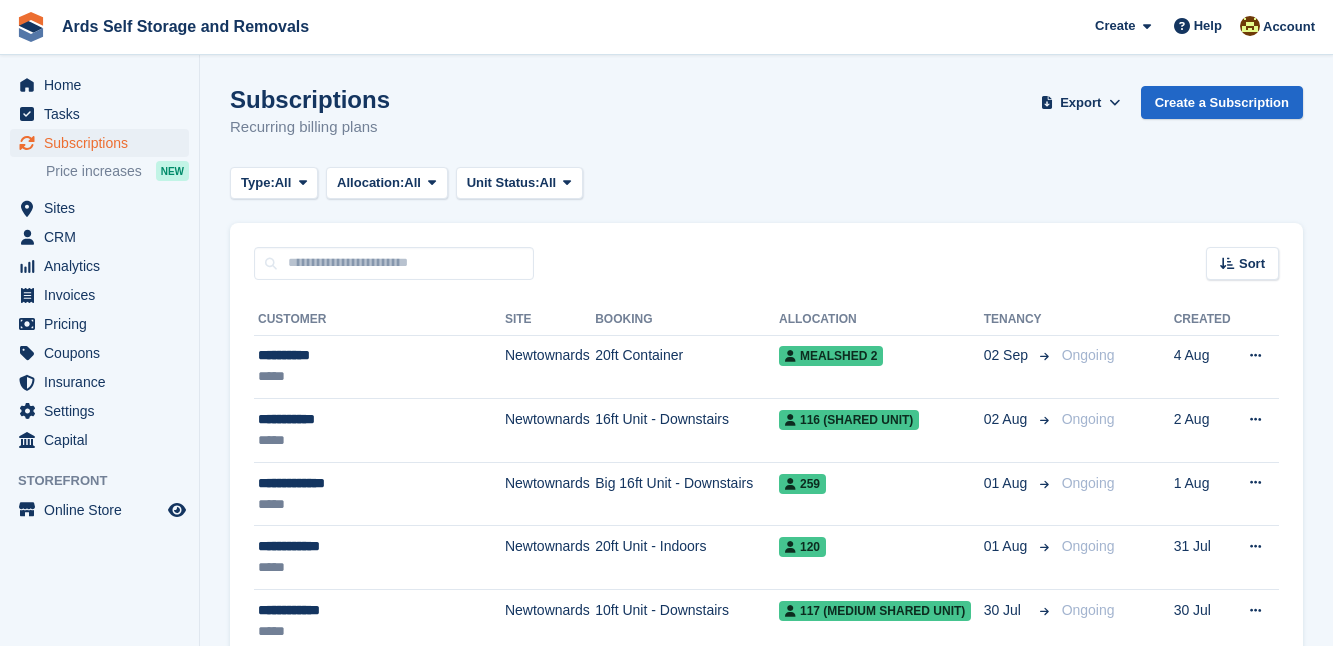 scroll, scrollTop: 0, scrollLeft: 0, axis: both 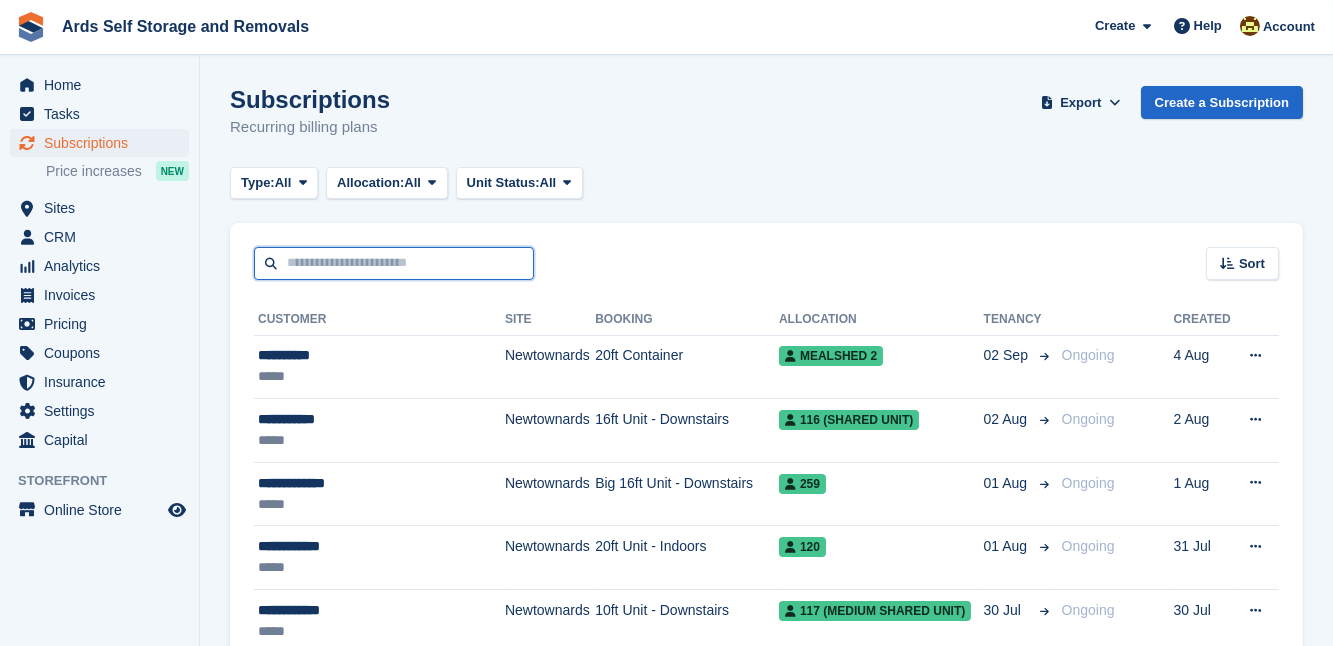 click at bounding box center (394, 263) 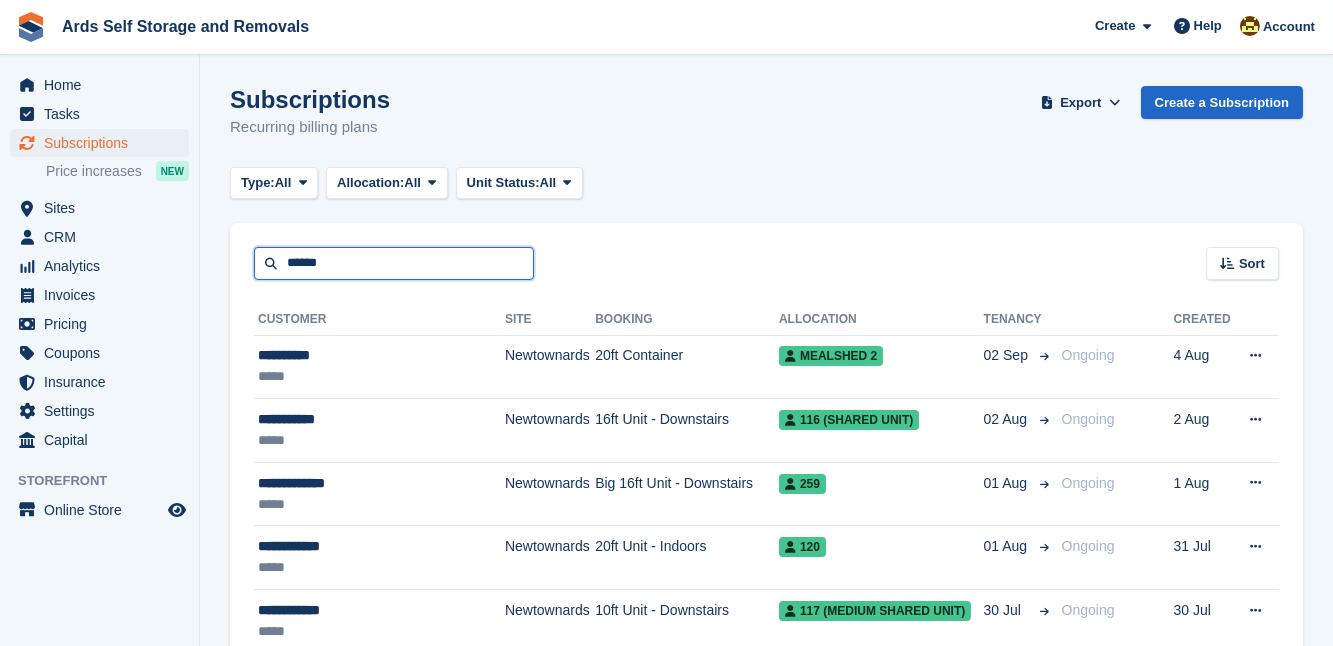 type on "******" 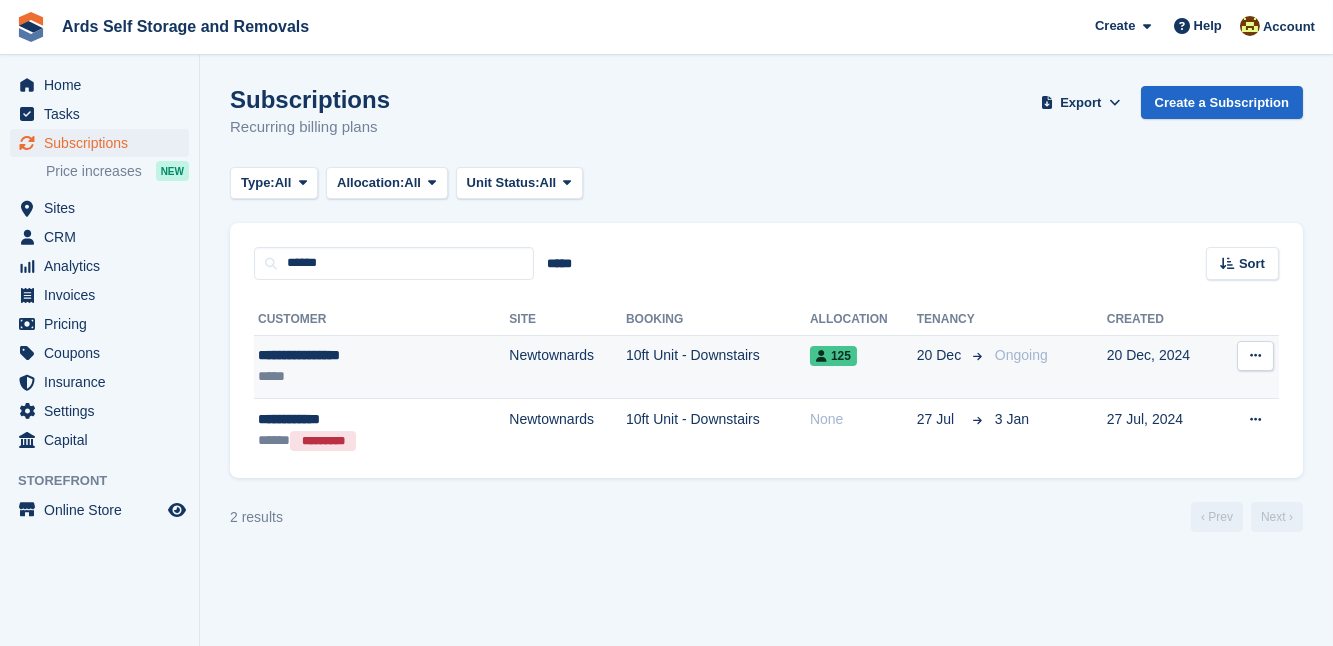 click on "10ft Unit - Downstairs" at bounding box center [718, 367] 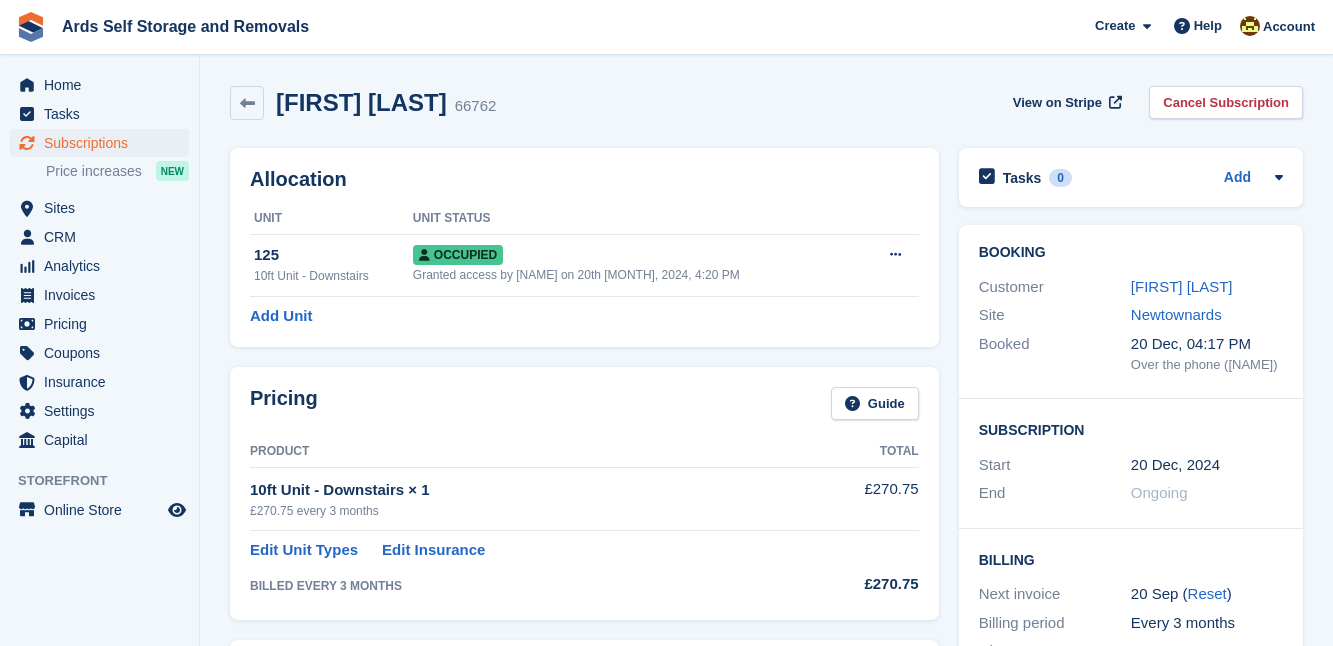 scroll, scrollTop: 0, scrollLeft: 0, axis: both 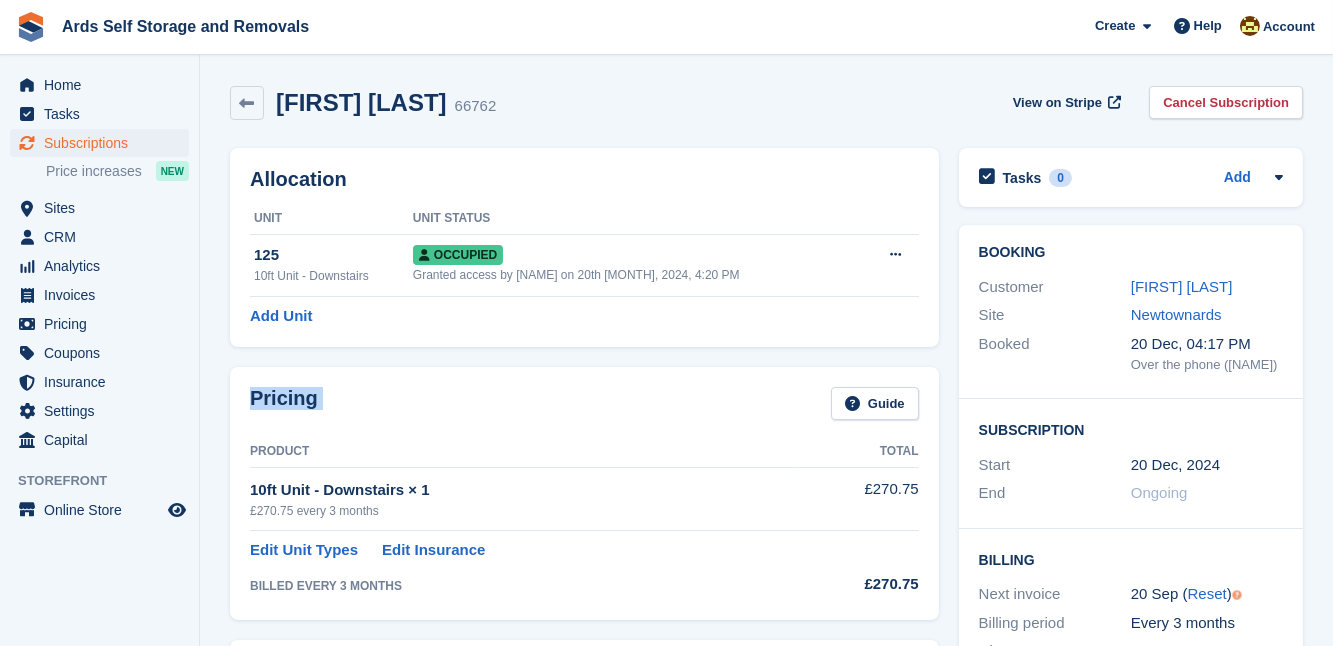 drag, startPoint x: 0, startPoint y: 0, endPoint x: 1002, endPoint y: 364, distance: 1066.0675 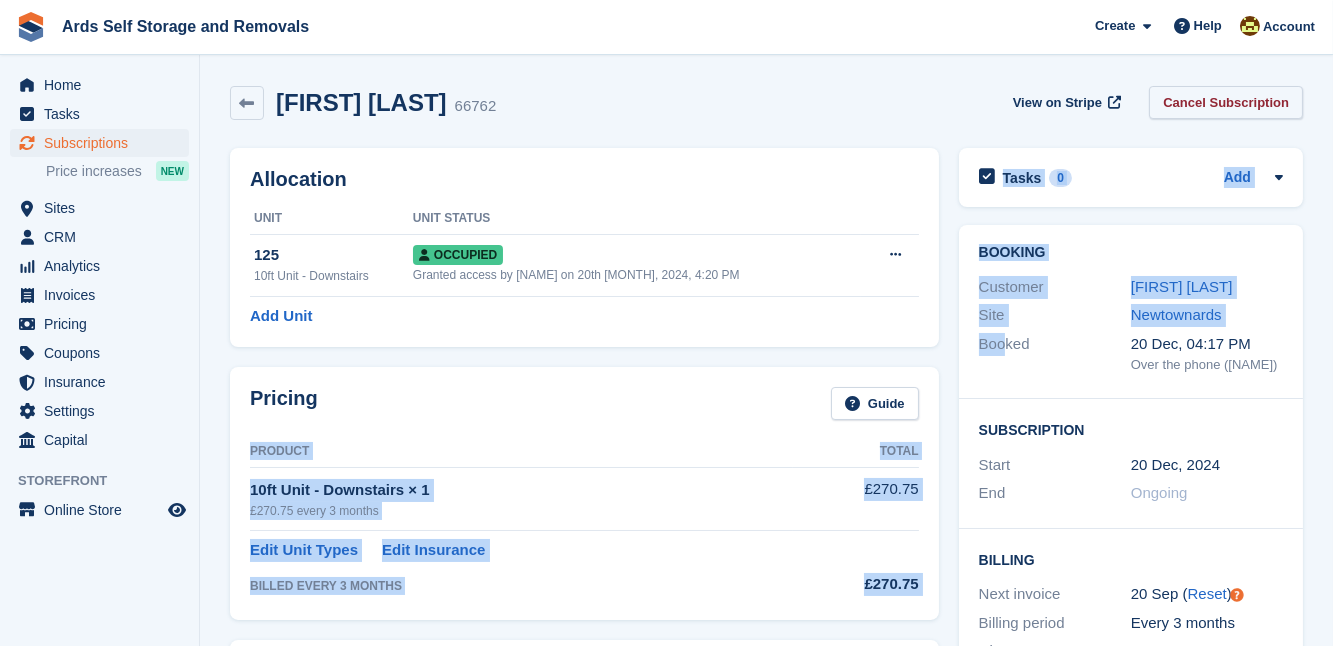 click on "Cancel Subscription" at bounding box center (1226, 102) 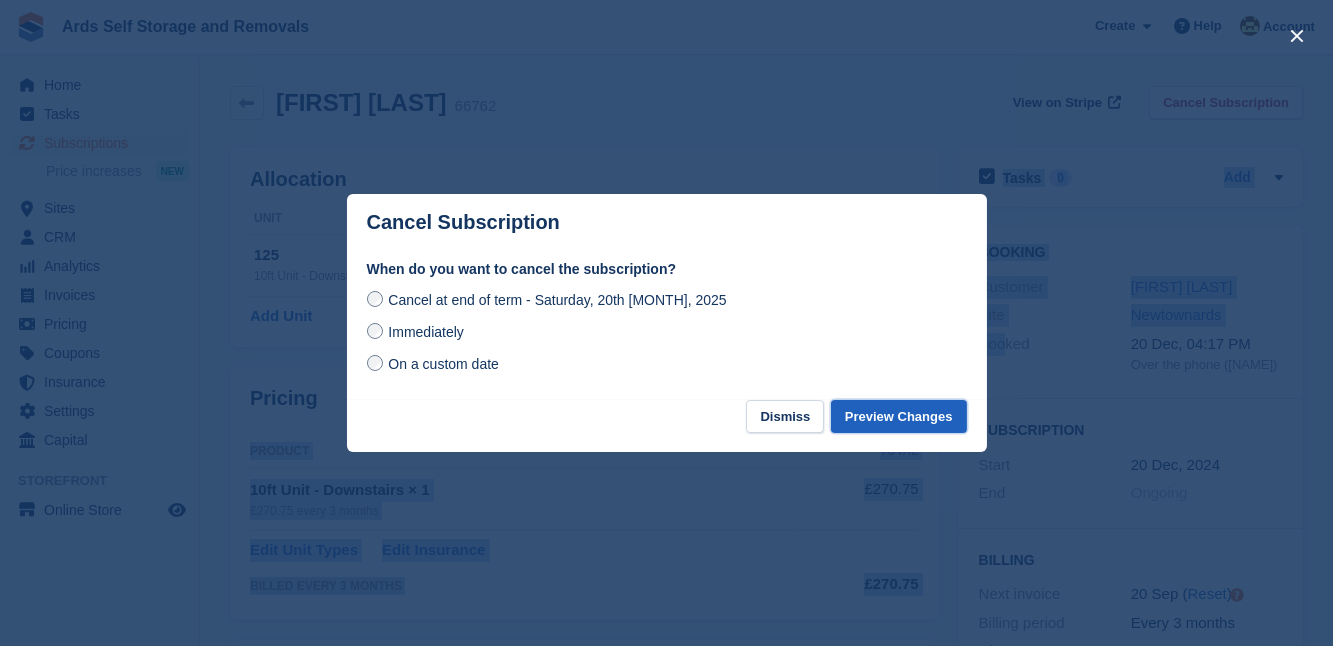 click on "Preview Changes" at bounding box center (899, 416) 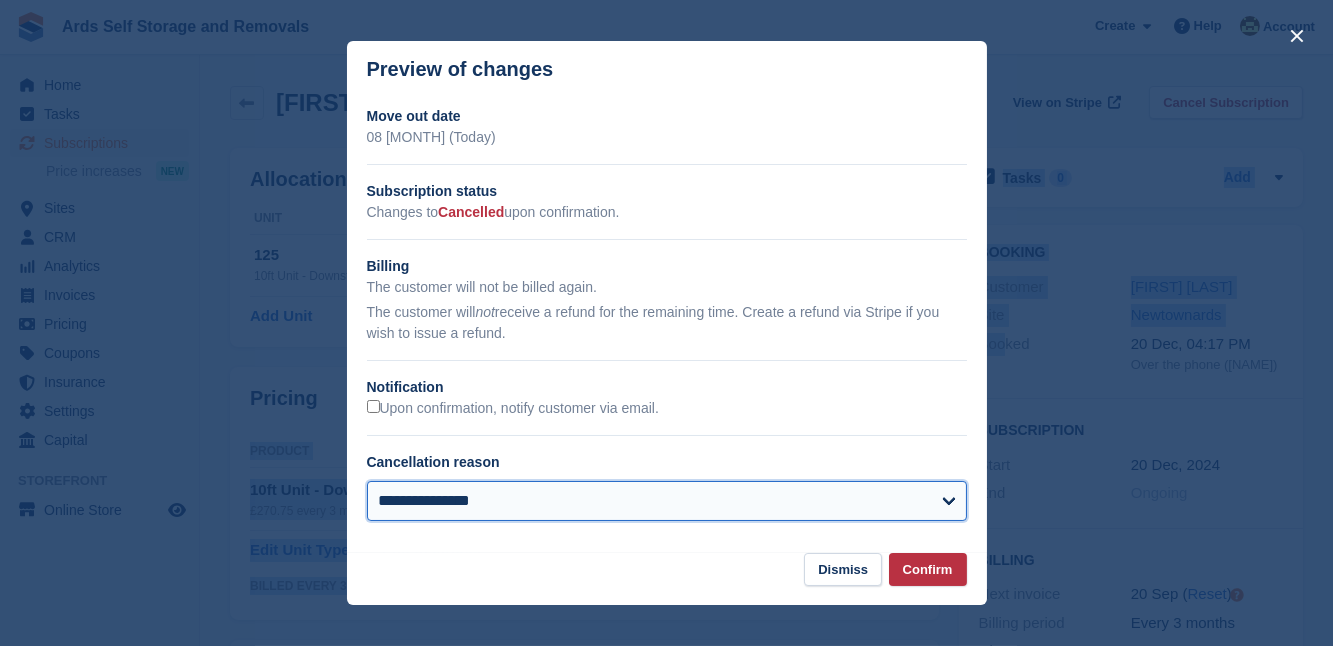click on "**********" at bounding box center (667, 501) 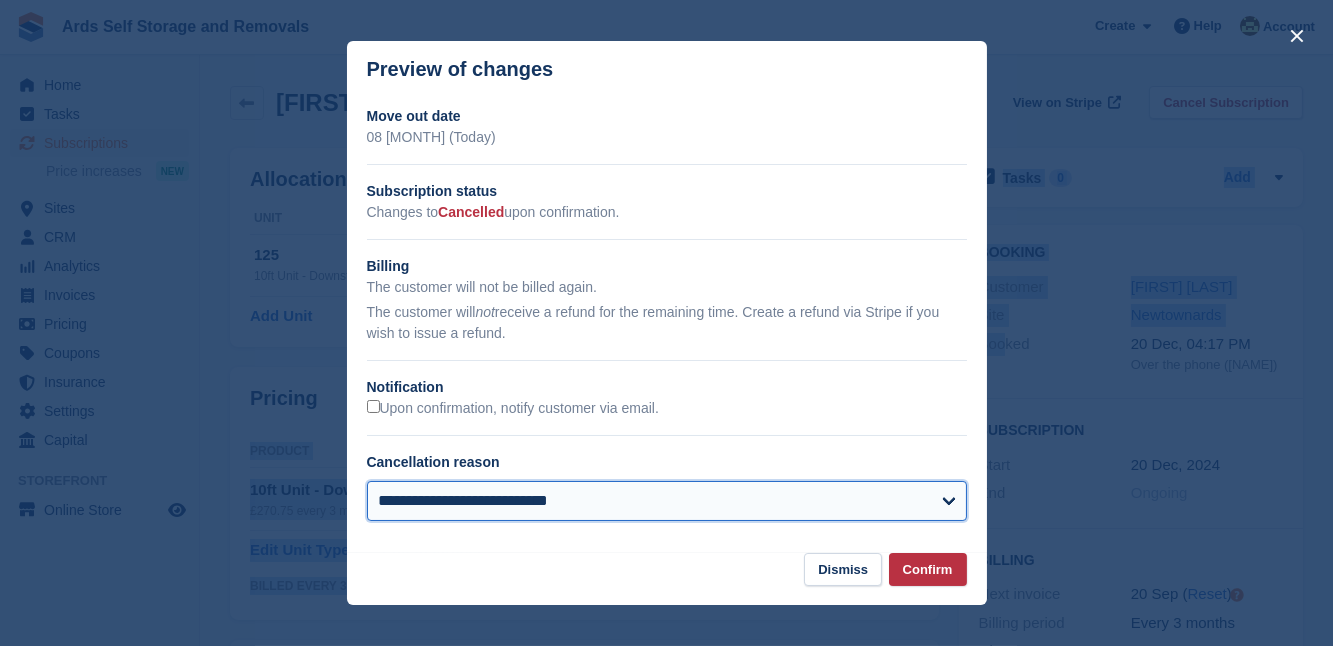 click on "**********" at bounding box center (667, 501) 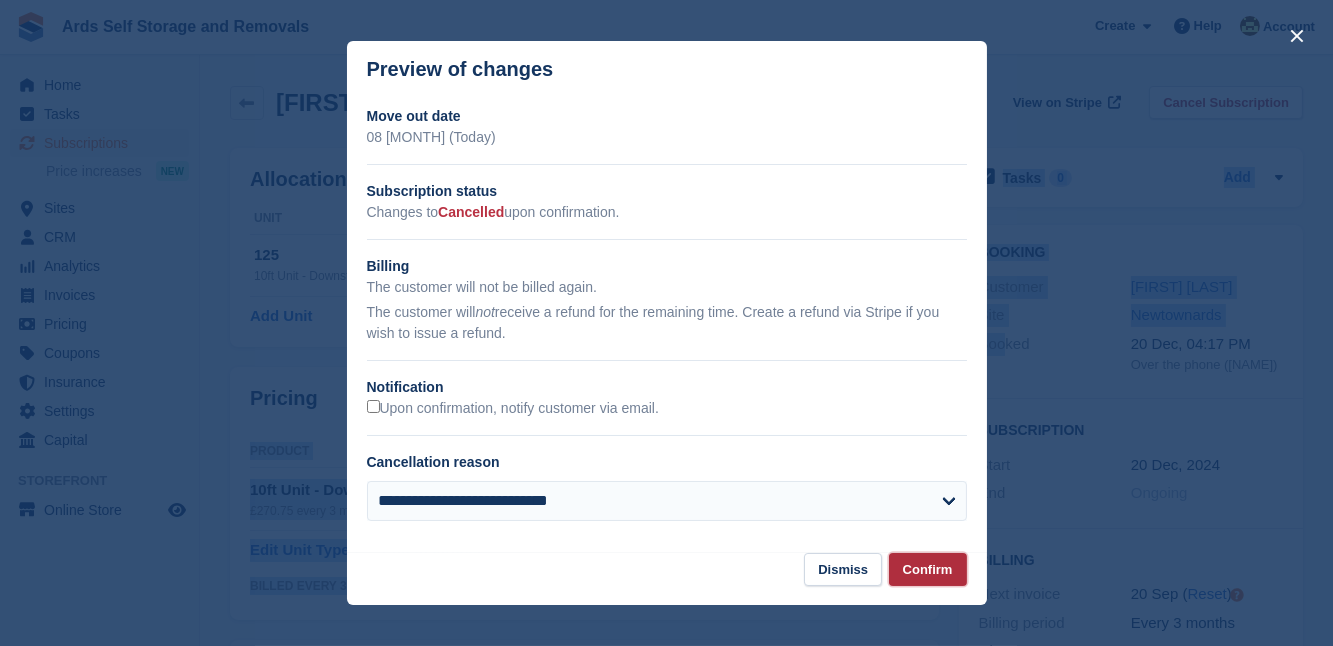 click on "Confirm" at bounding box center (928, 569) 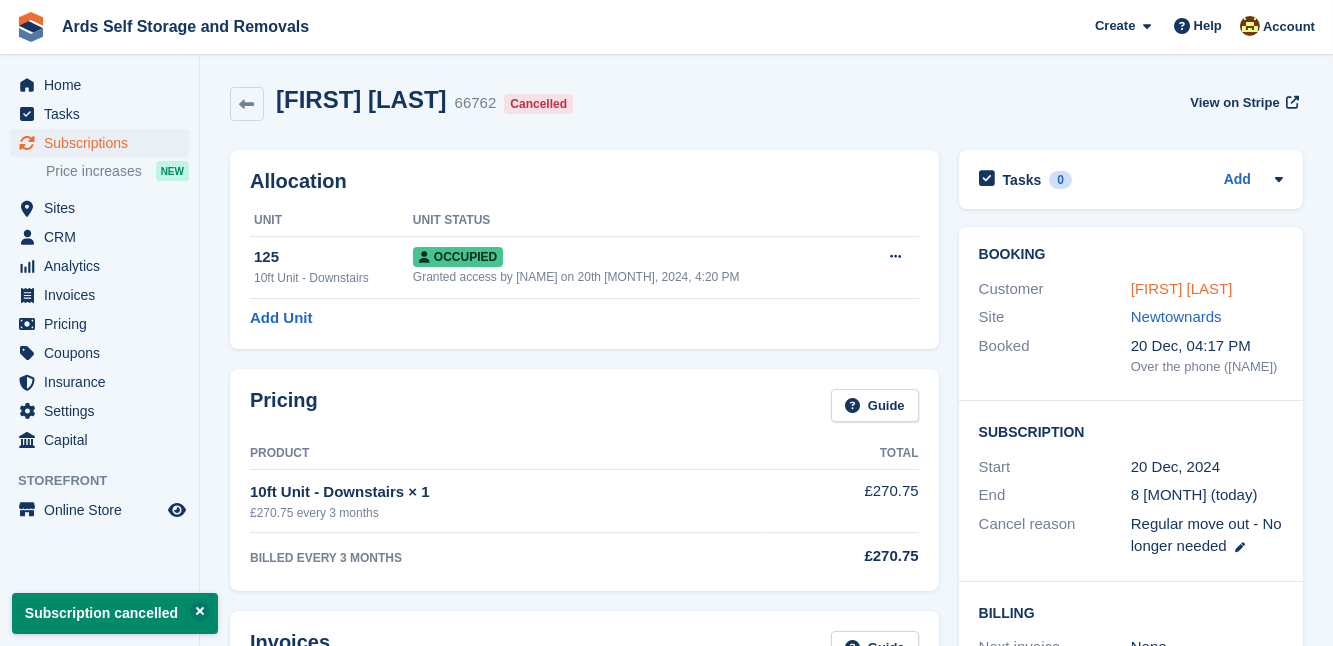 click on "[NAME] [NAME]" at bounding box center [1182, 288] 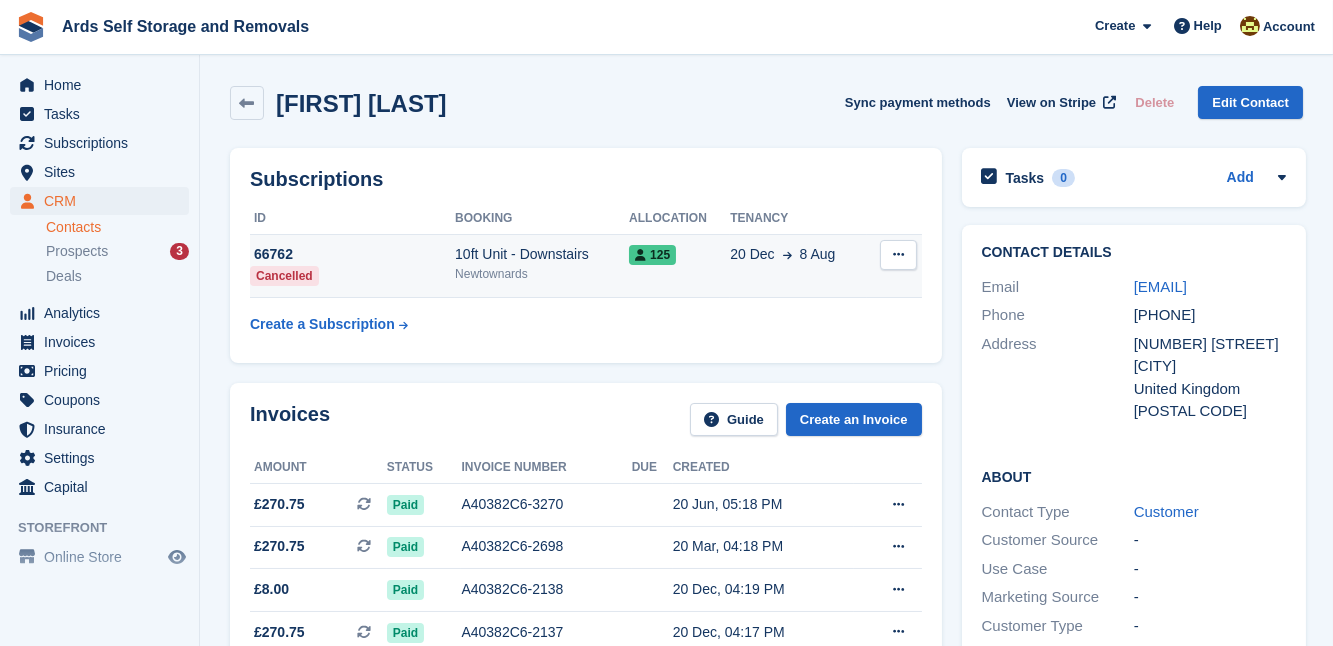 click on "125" at bounding box center (652, 255) 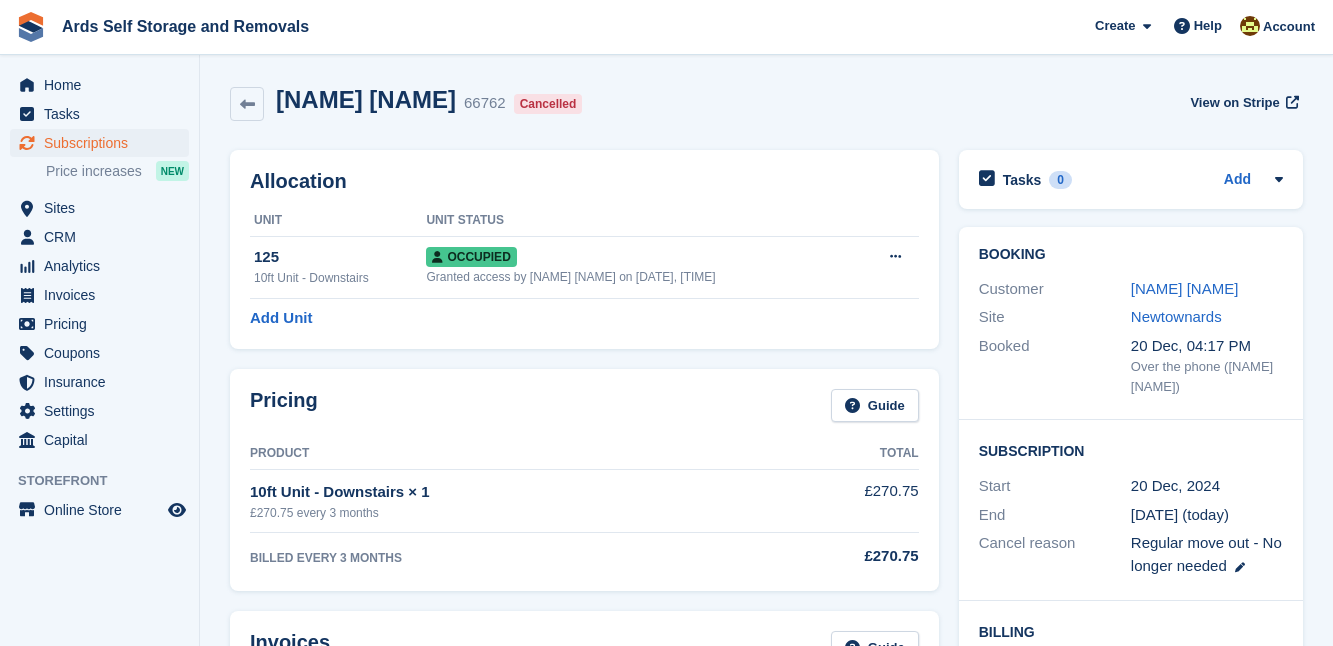 scroll, scrollTop: 0, scrollLeft: 0, axis: both 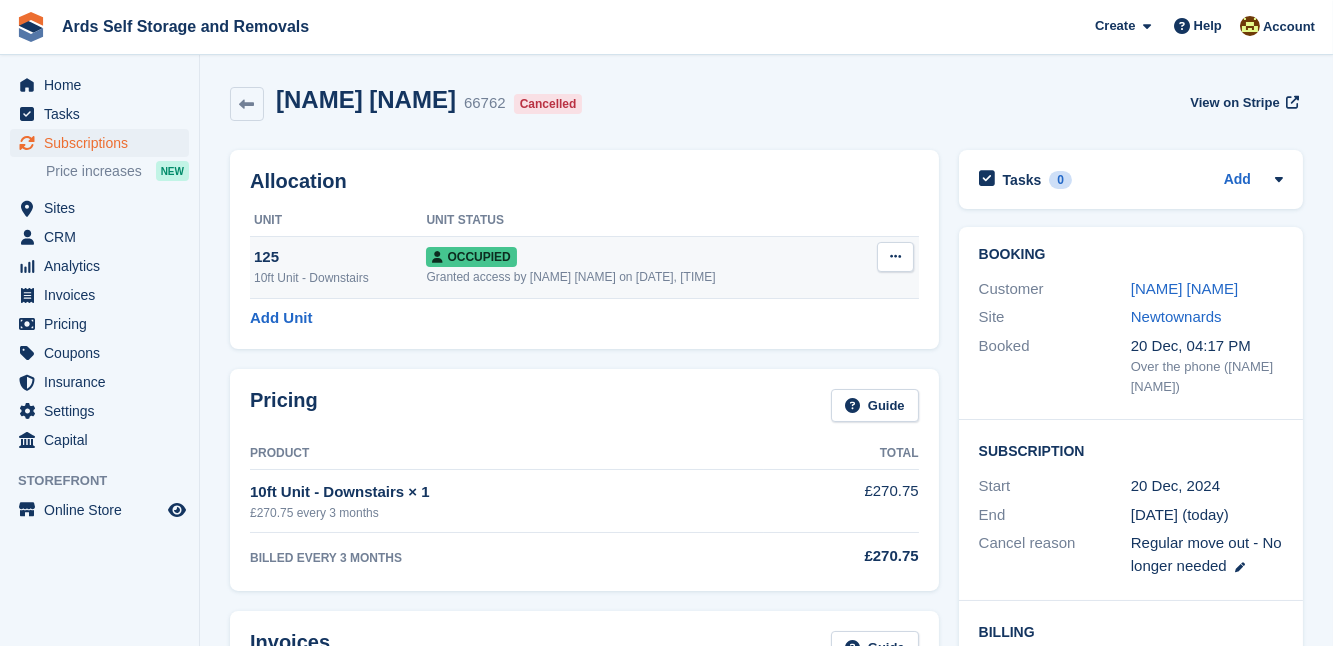 click at bounding box center (895, 256) 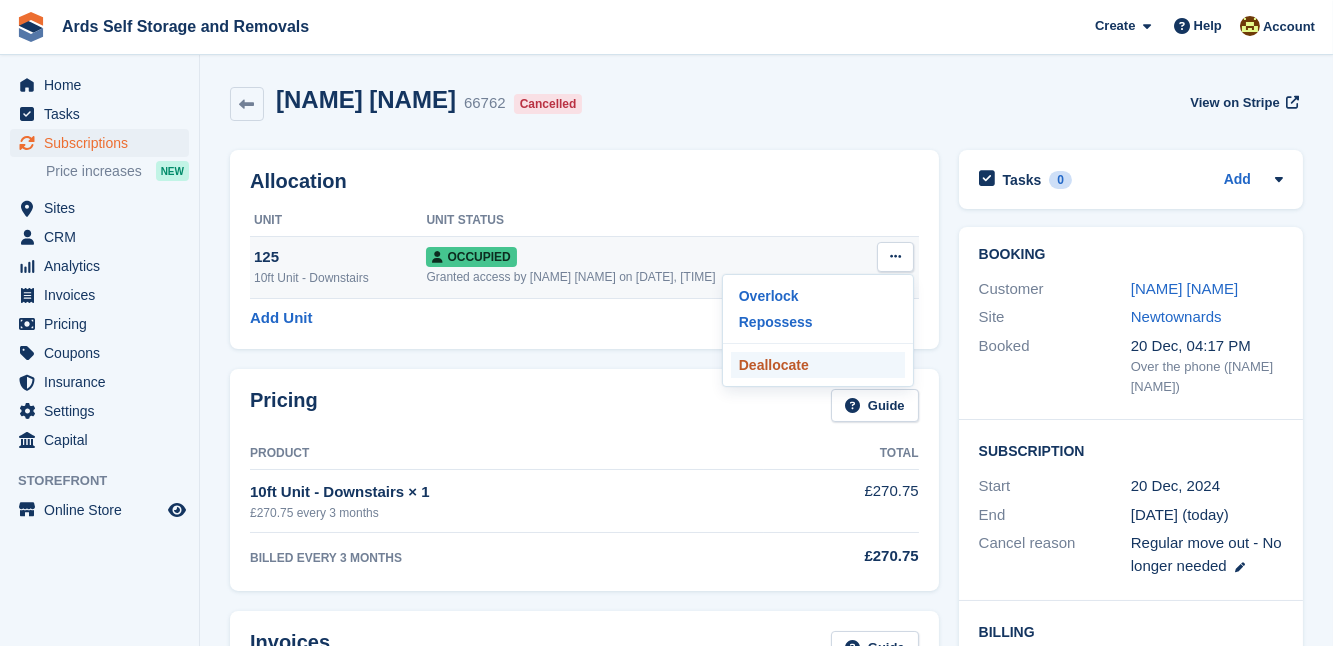 click on "Deallocate" at bounding box center [818, 365] 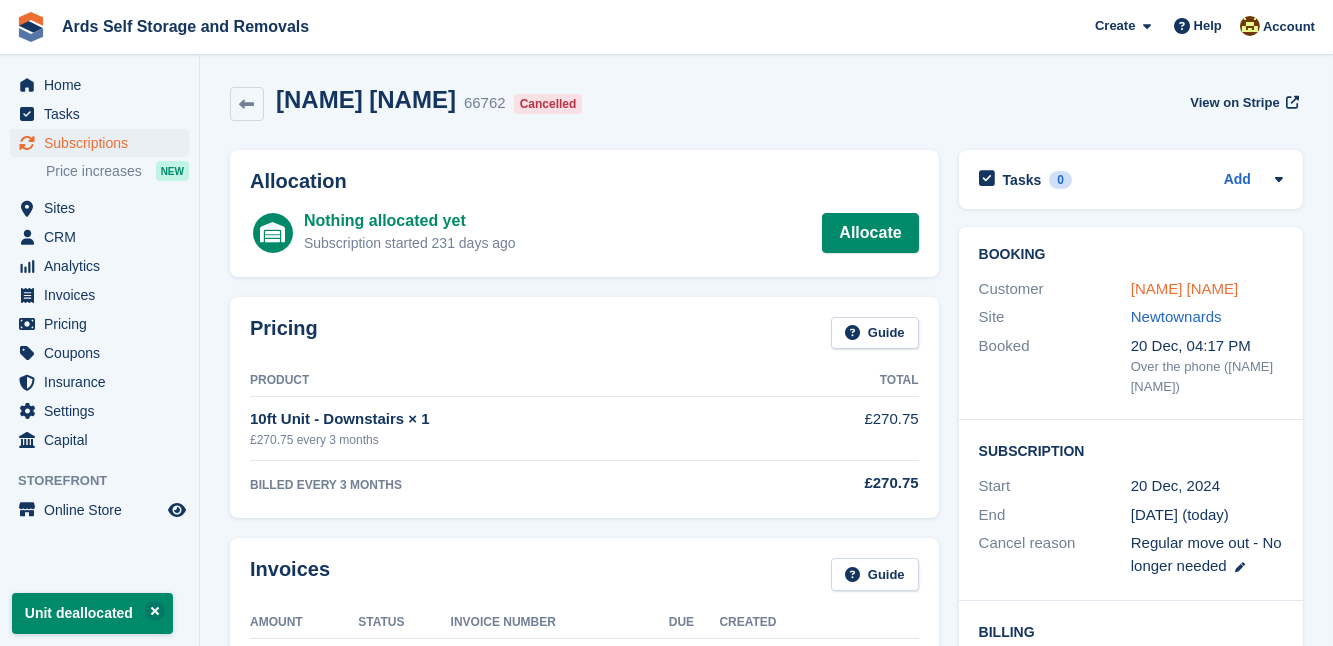 click on "Elaine Mcwhinney" at bounding box center (1185, 288) 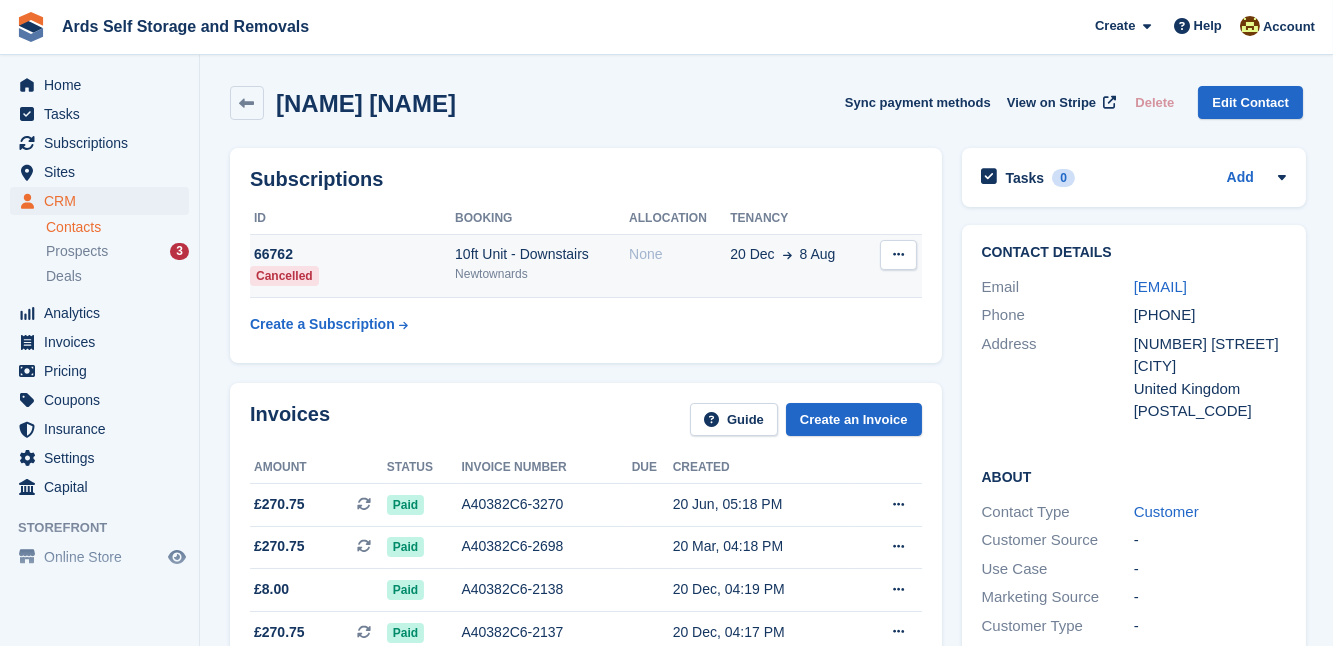 click on "10ft Unit - Downstairs" at bounding box center [542, 254] 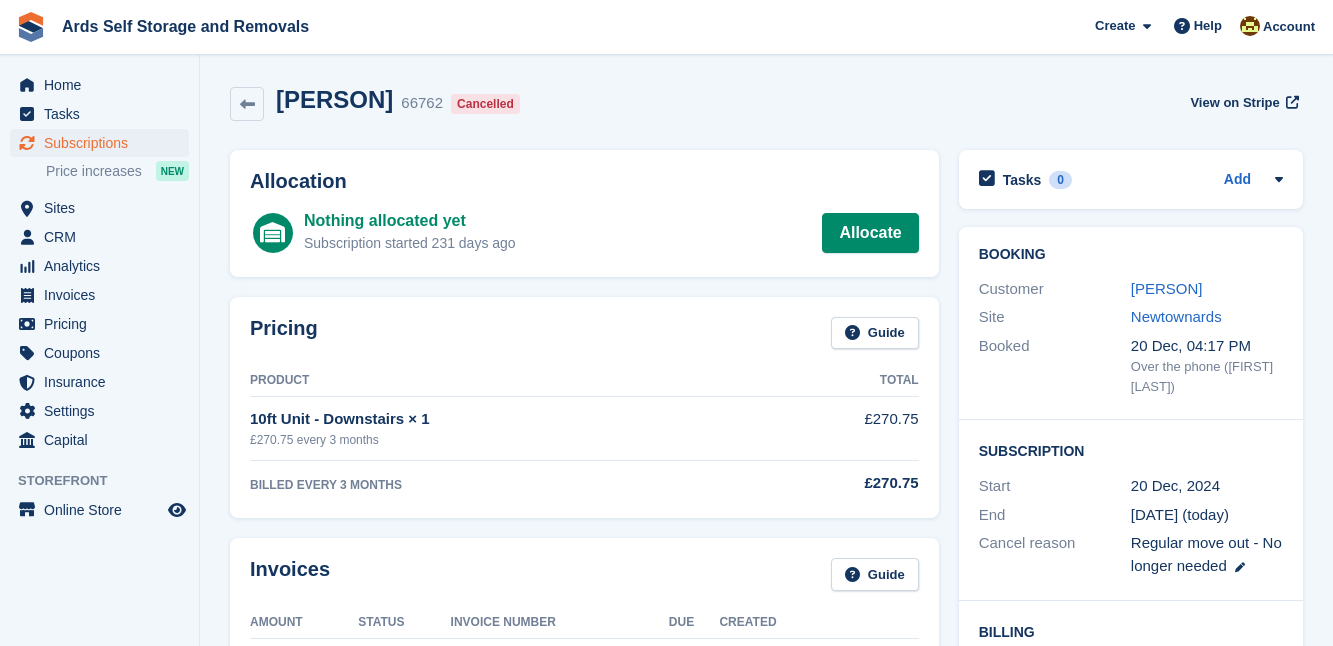 scroll, scrollTop: 0, scrollLeft: 0, axis: both 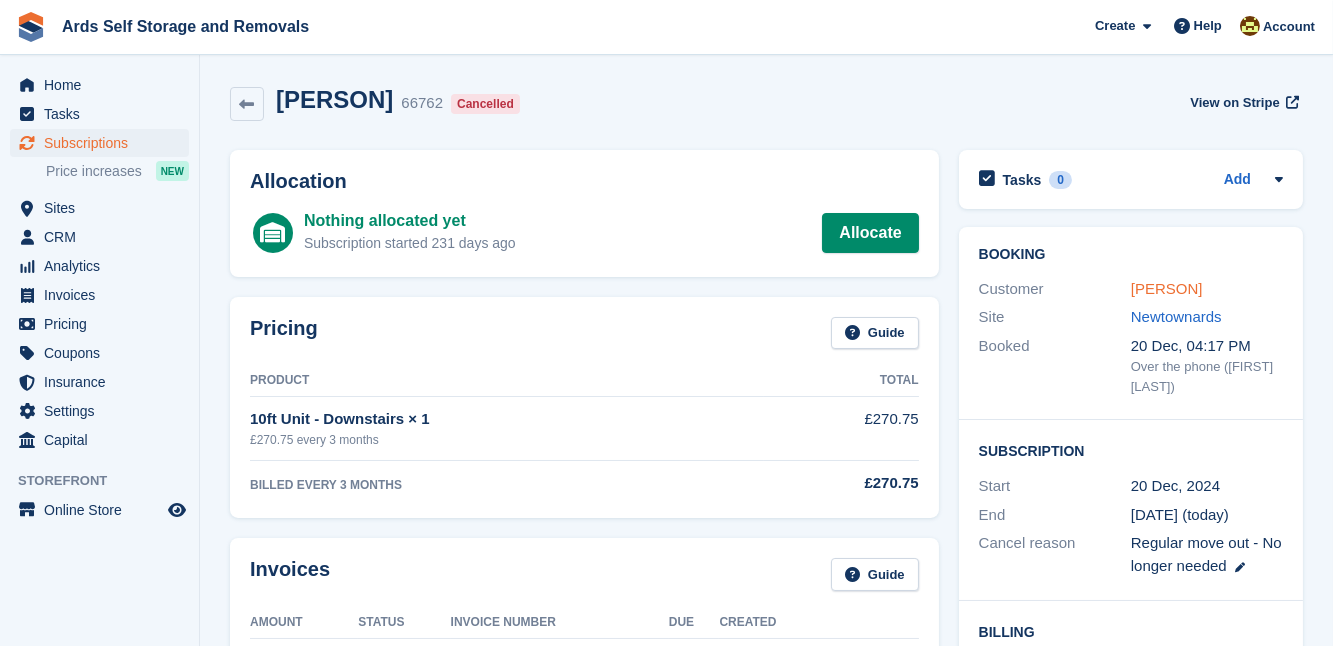 click on "[NAME] [NAME]" at bounding box center (1167, 288) 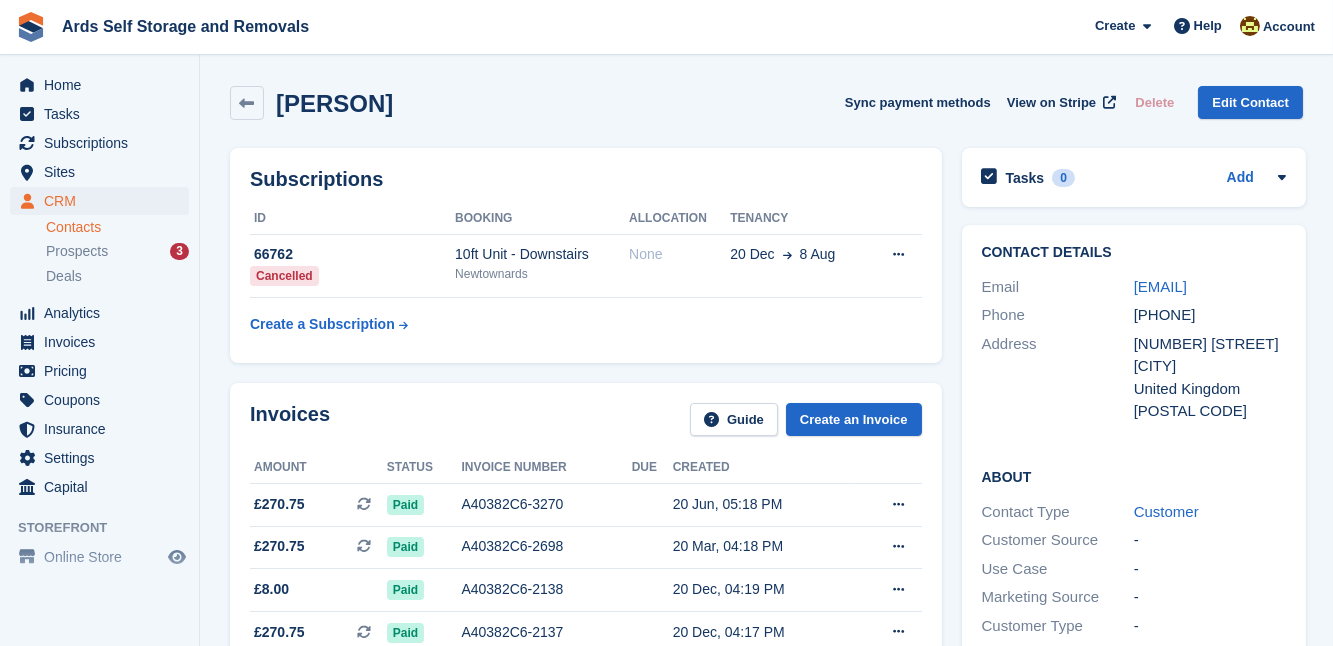 click on "[PHONE]" at bounding box center [1210, 315] 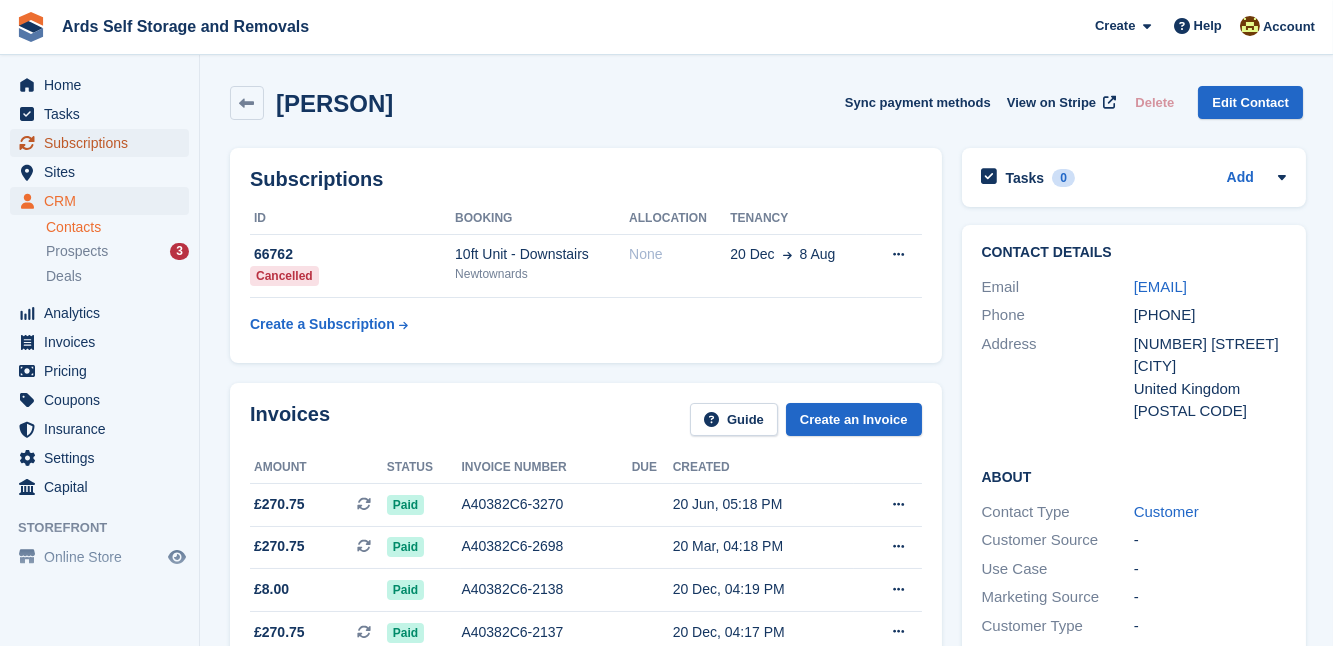 click on "Subscriptions" at bounding box center (104, 143) 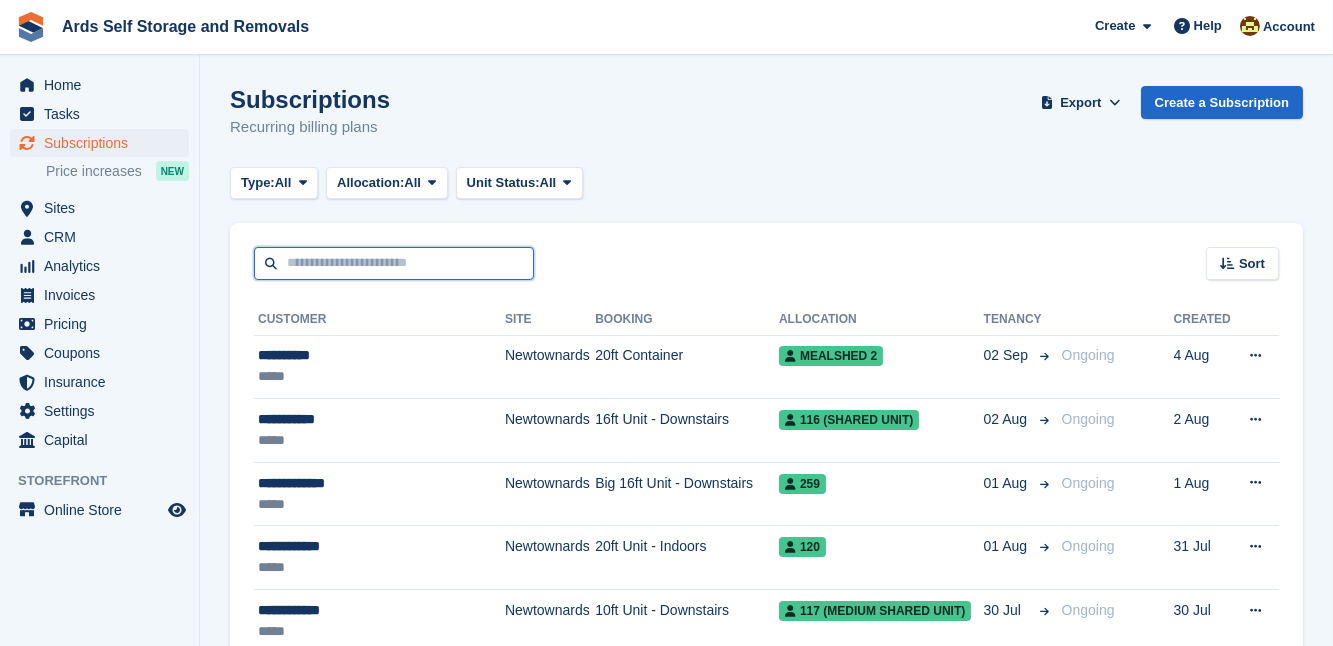 click at bounding box center [394, 263] 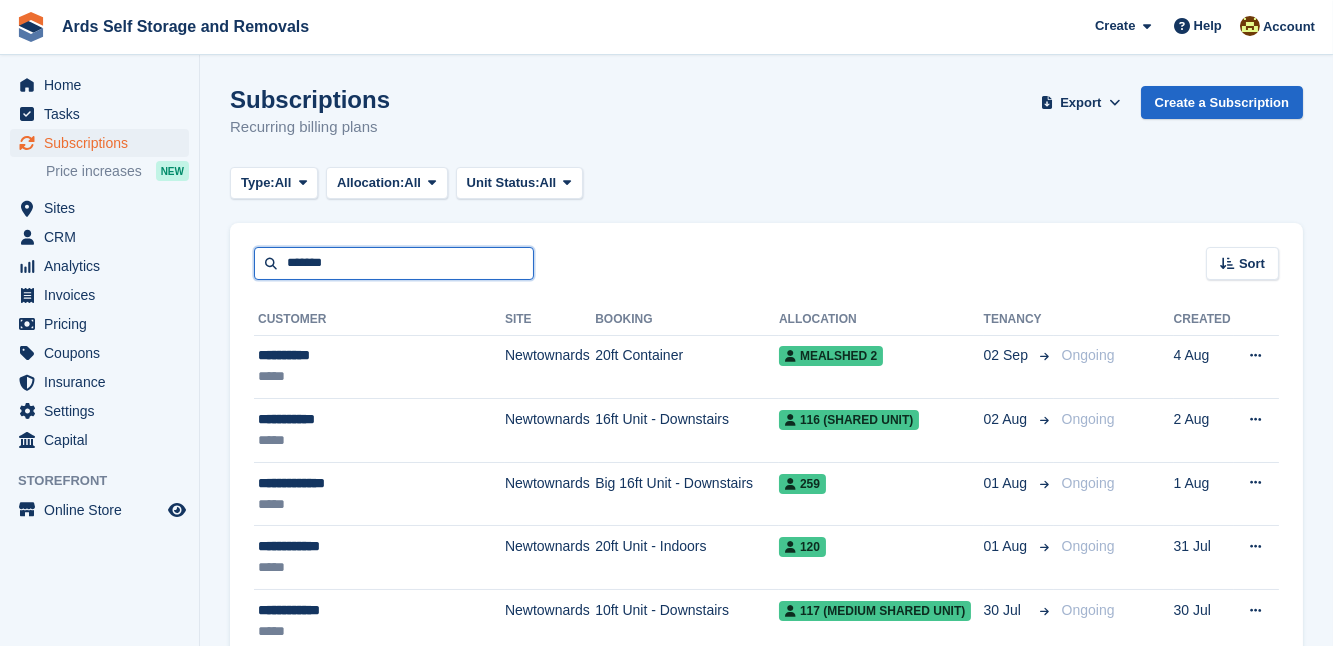 type on "*******" 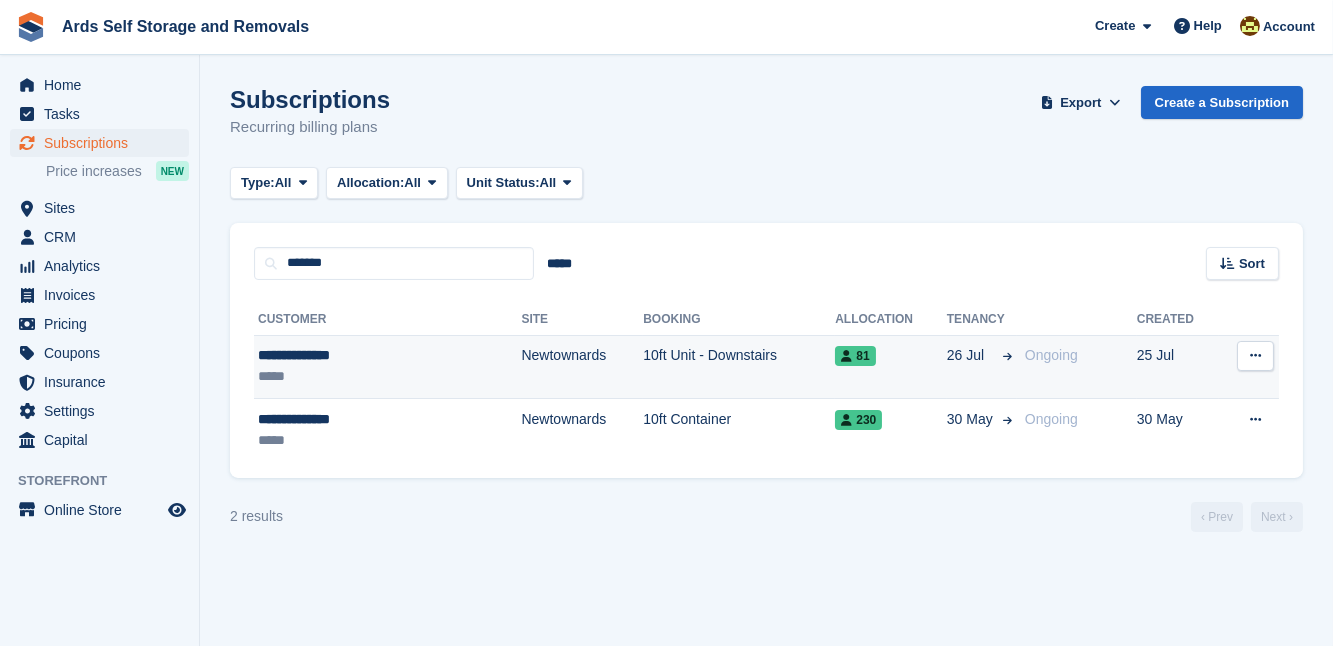 click on "10ft Unit - Downstairs" at bounding box center [739, 367] 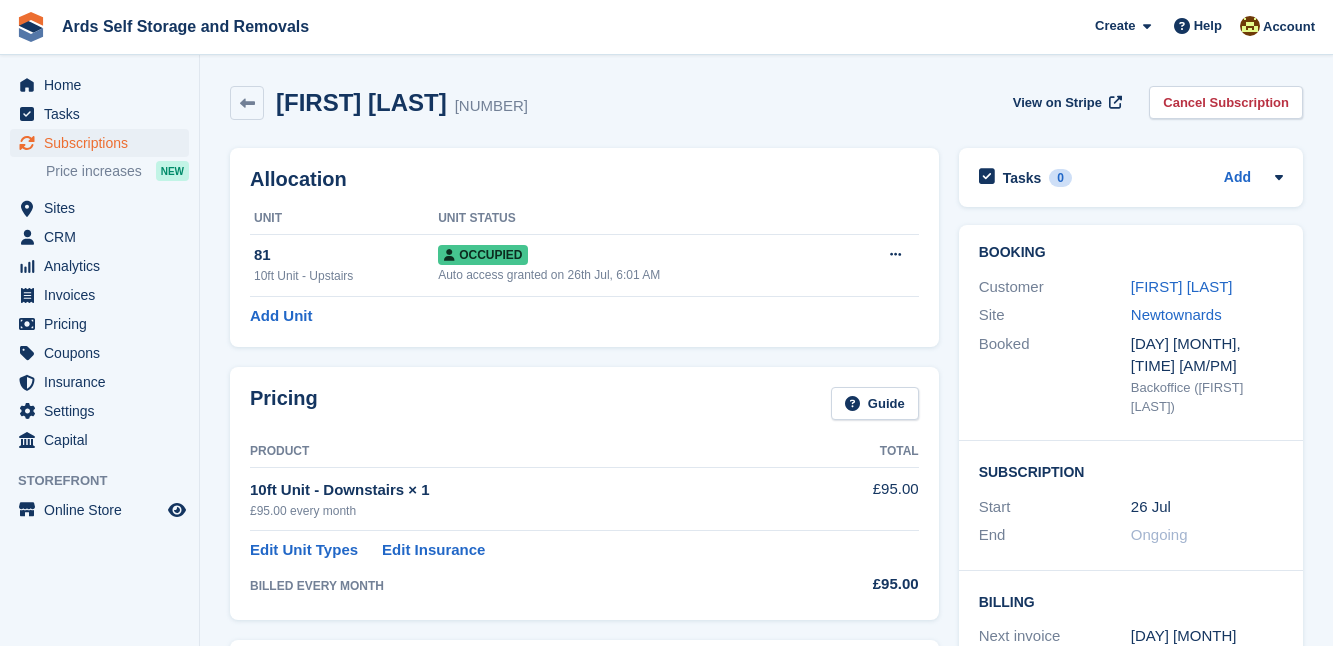 scroll, scrollTop: 0, scrollLeft: 0, axis: both 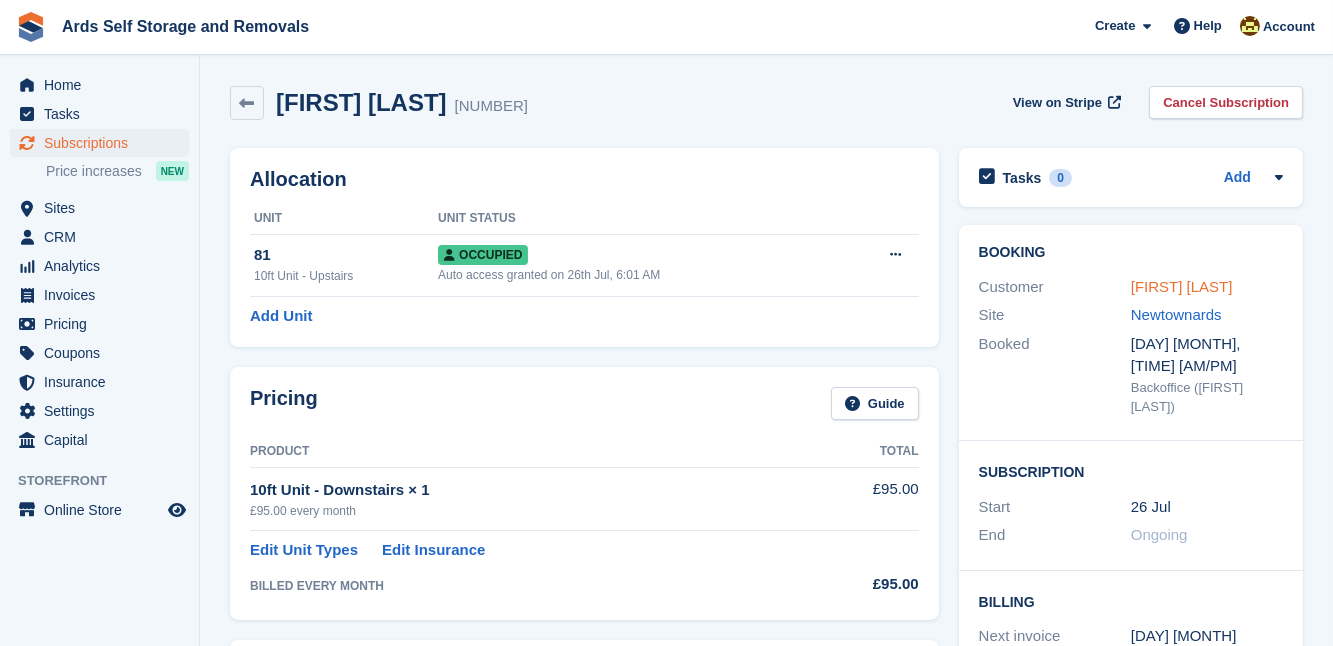 click on "[FIRST] [LAST]" at bounding box center (1182, 286) 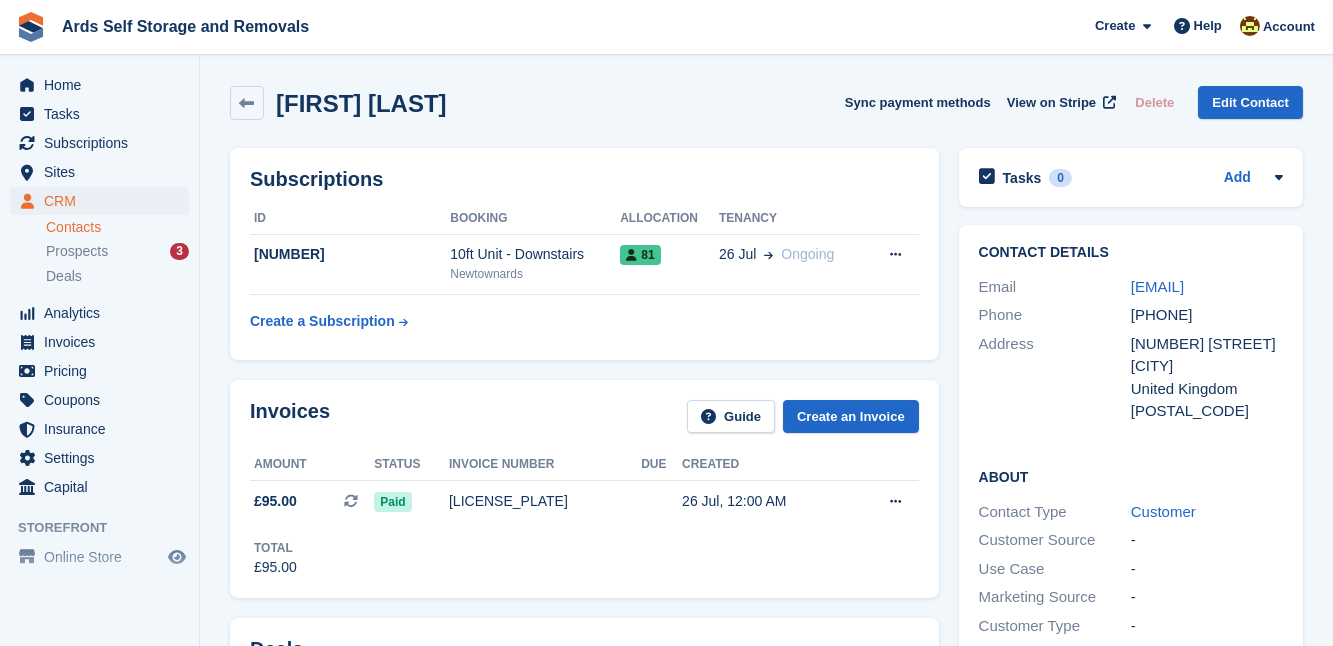 click on "Subscriptions
ID
Booking
Allocation
Tenancy
[NUMBER]
10ft Unit - Downstairs
[CITY]
81
[DAY] [MONTH]
Ongoing
Cancel subscription" at bounding box center (584, 254) 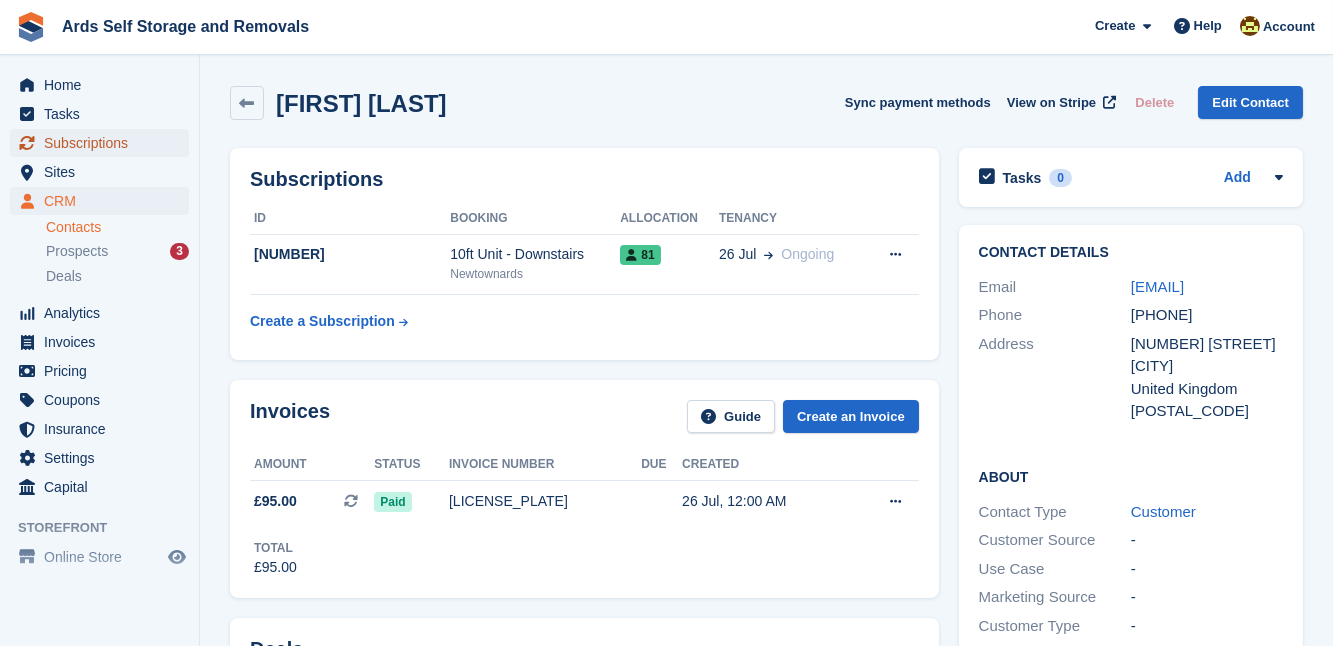 click on "Subscriptions" at bounding box center [104, 143] 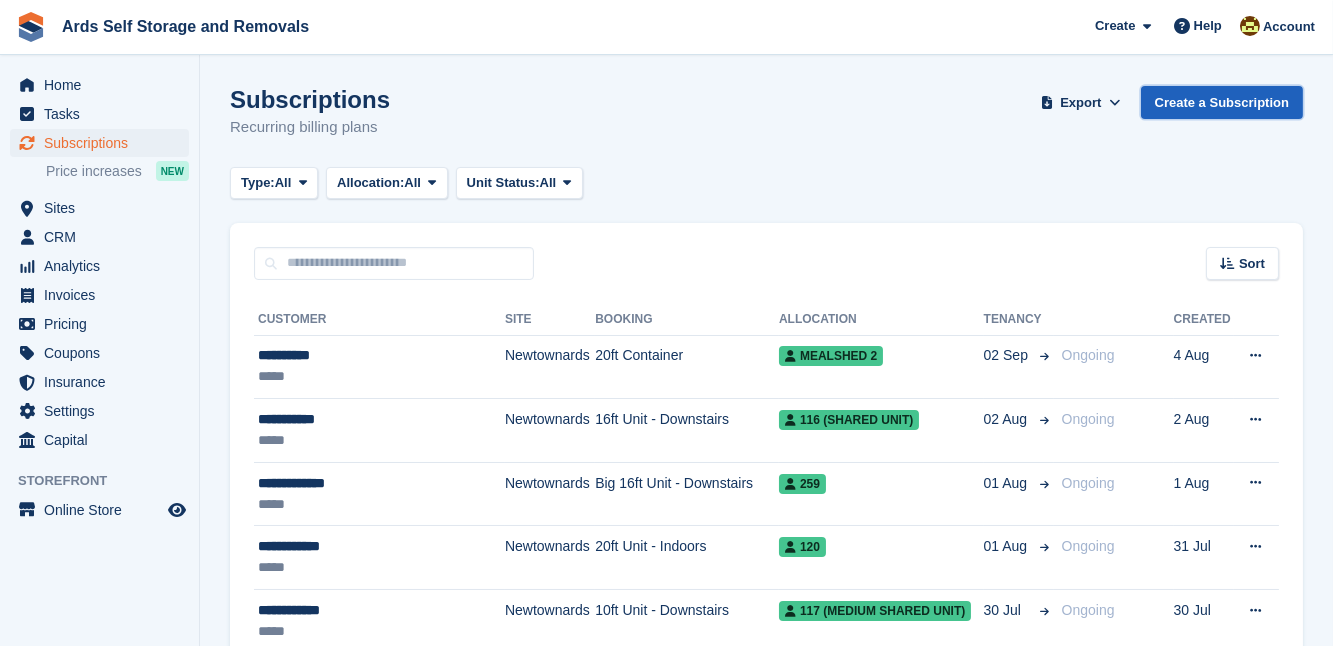 click on "Create a Subscription" at bounding box center (1222, 102) 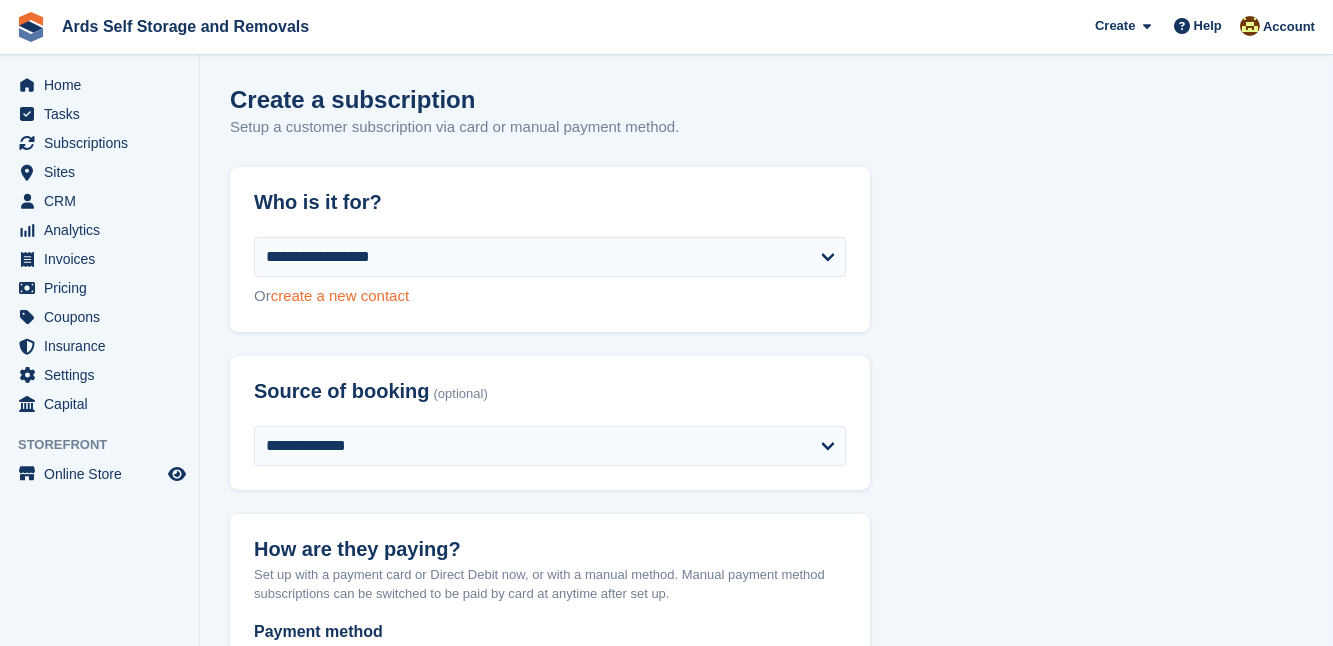 click on "create a new contact" at bounding box center [340, 295] 